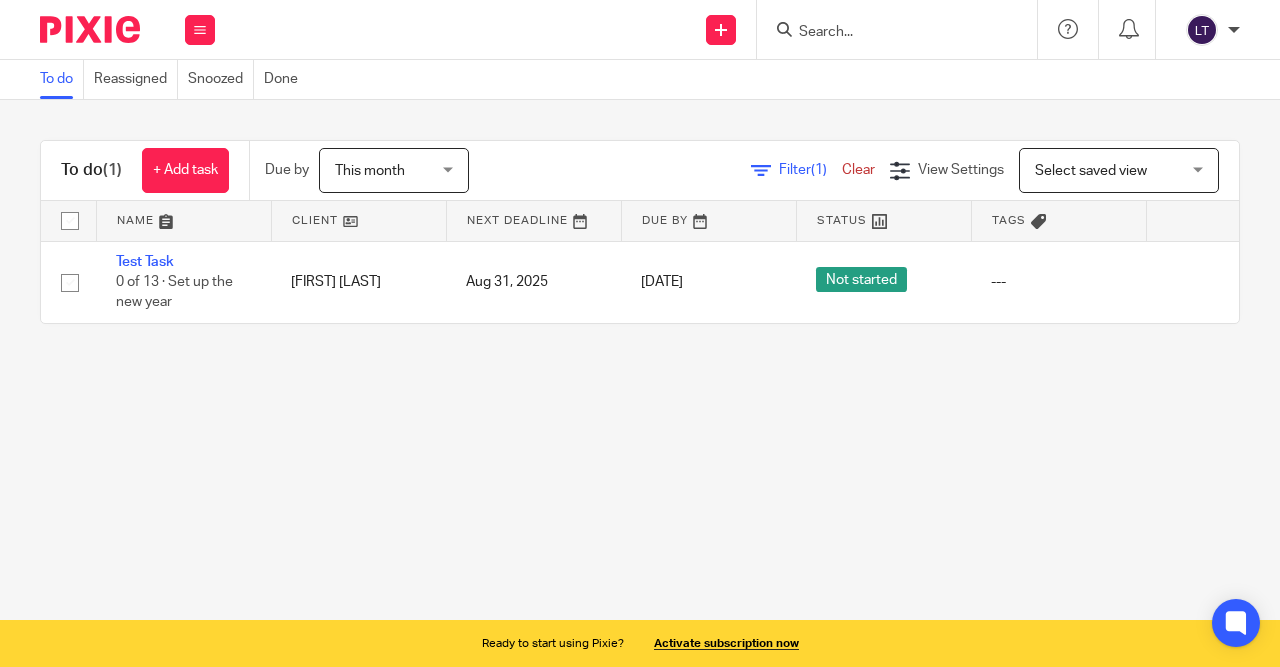 scroll, scrollTop: 0, scrollLeft: 0, axis: both 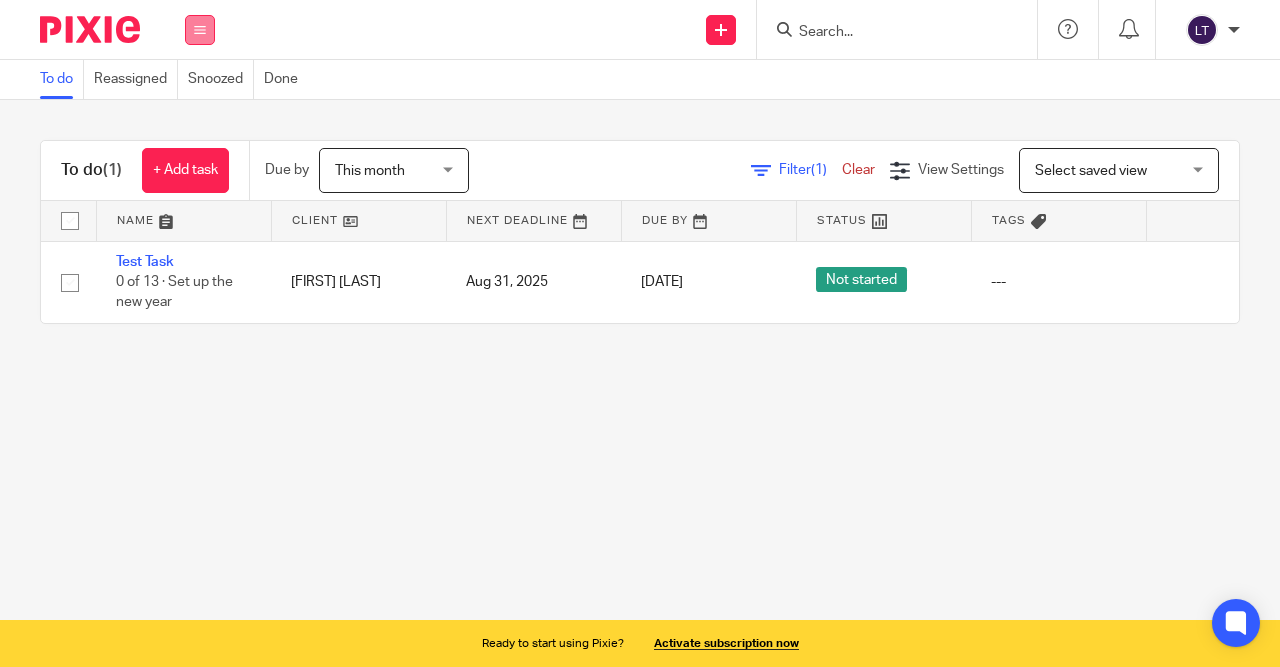 click at bounding box center [200, 30] 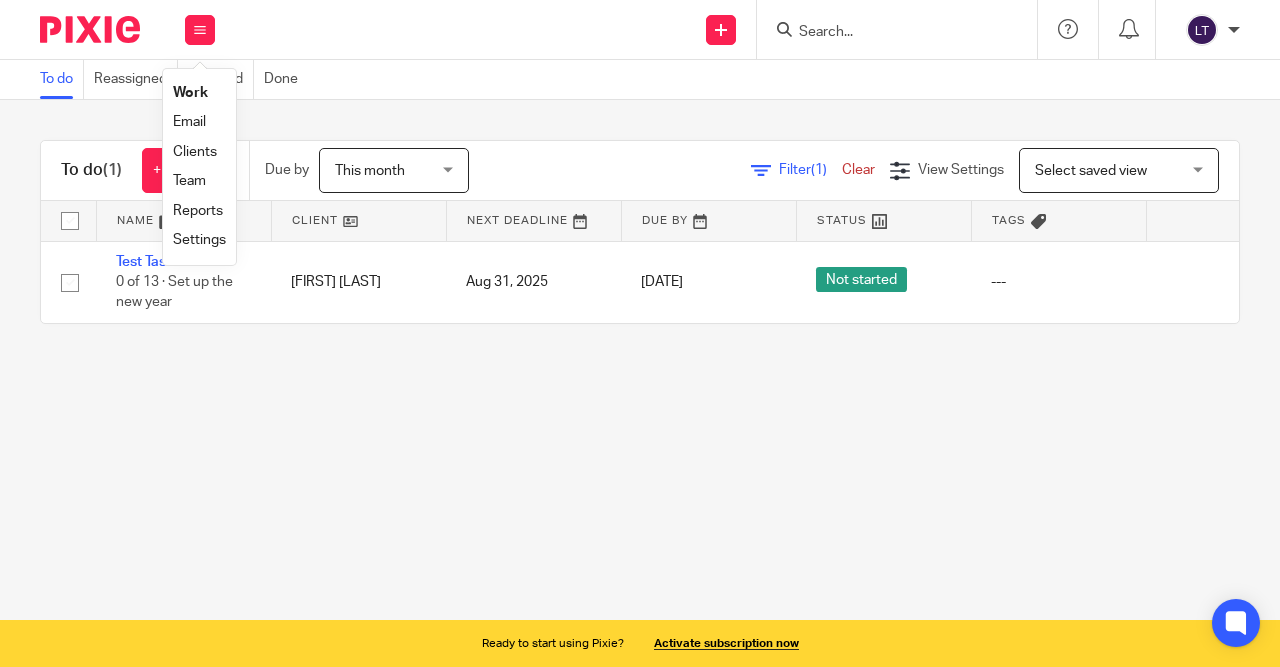 click on "Clients" at bounding box center (195, 152) 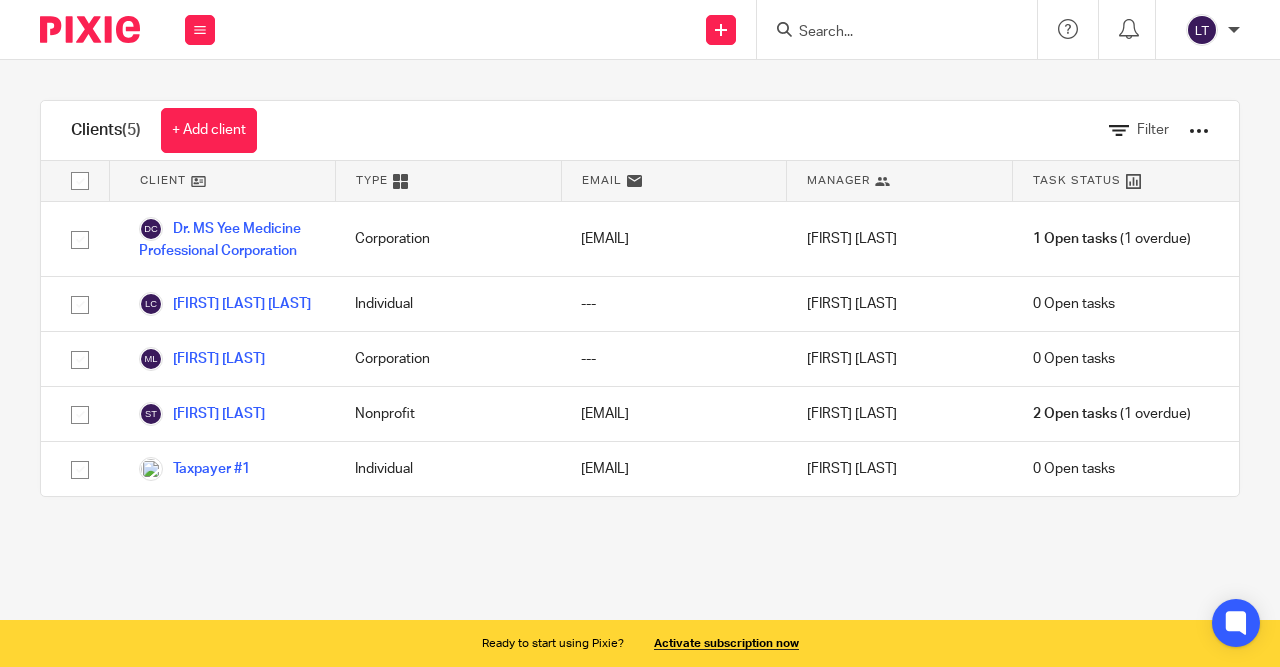 scroll, scrollTop: 0, scrollLeft: 0, axis: both 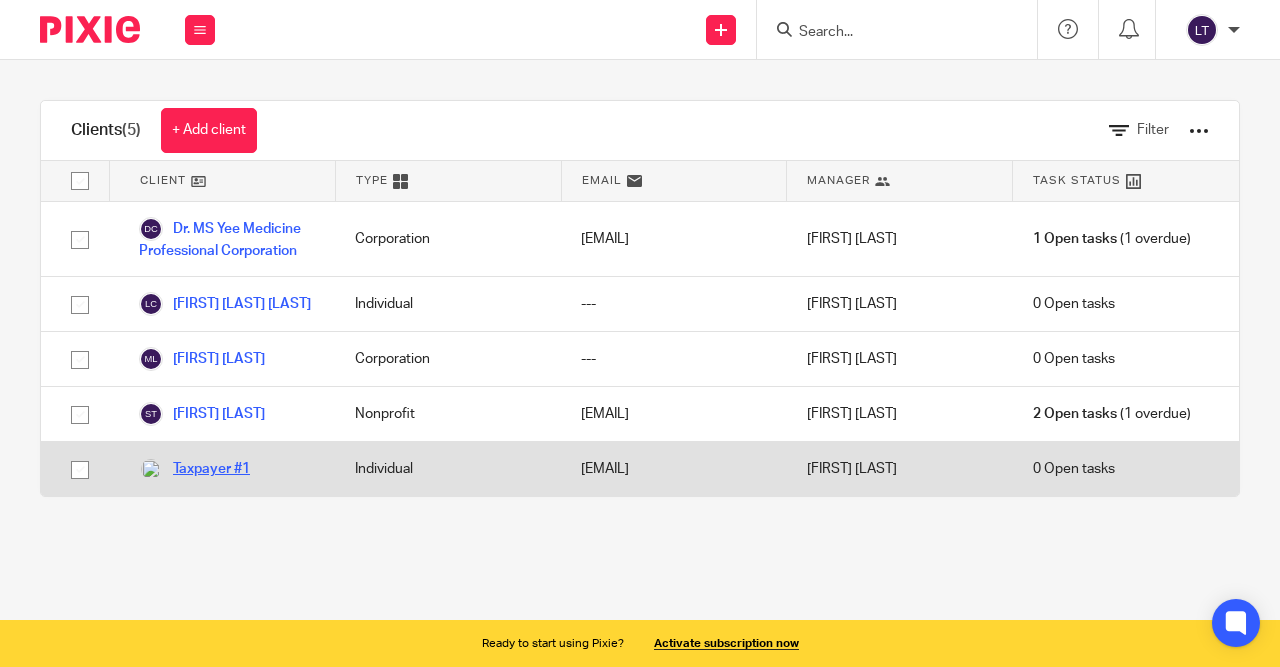 click on "Taxpayer #1" at bounding box center (194, 469) 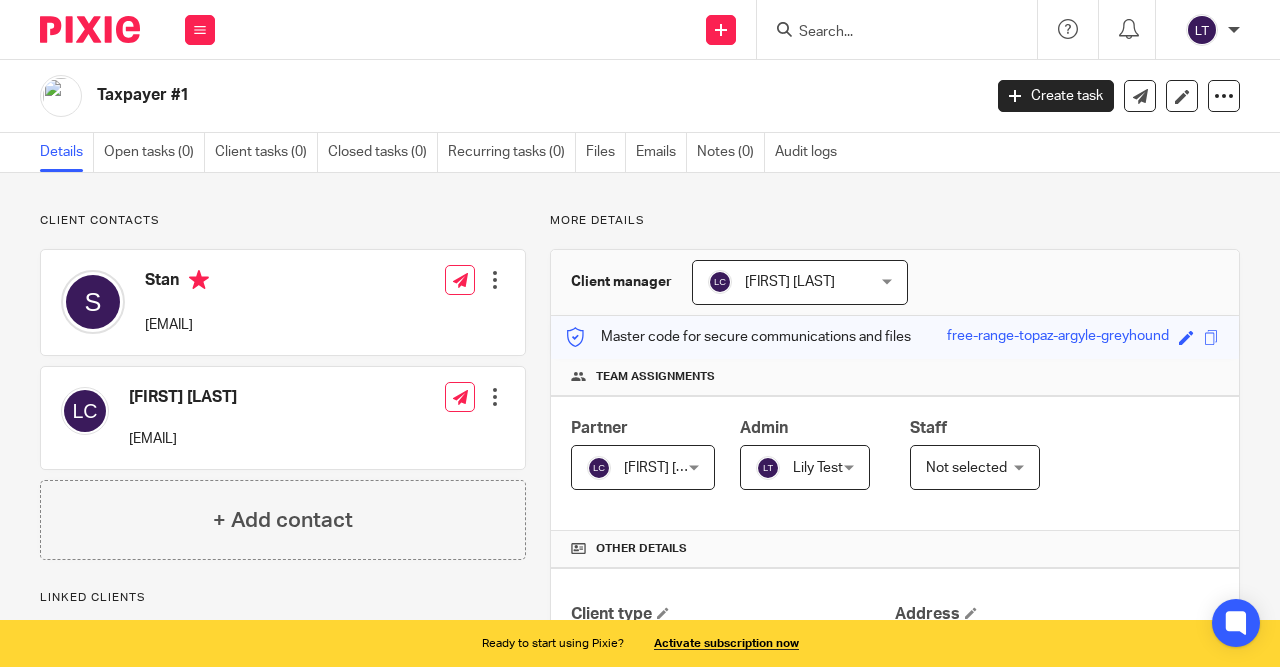 scroll, scrollTop: 0, scrollLeft: 0, axis: both 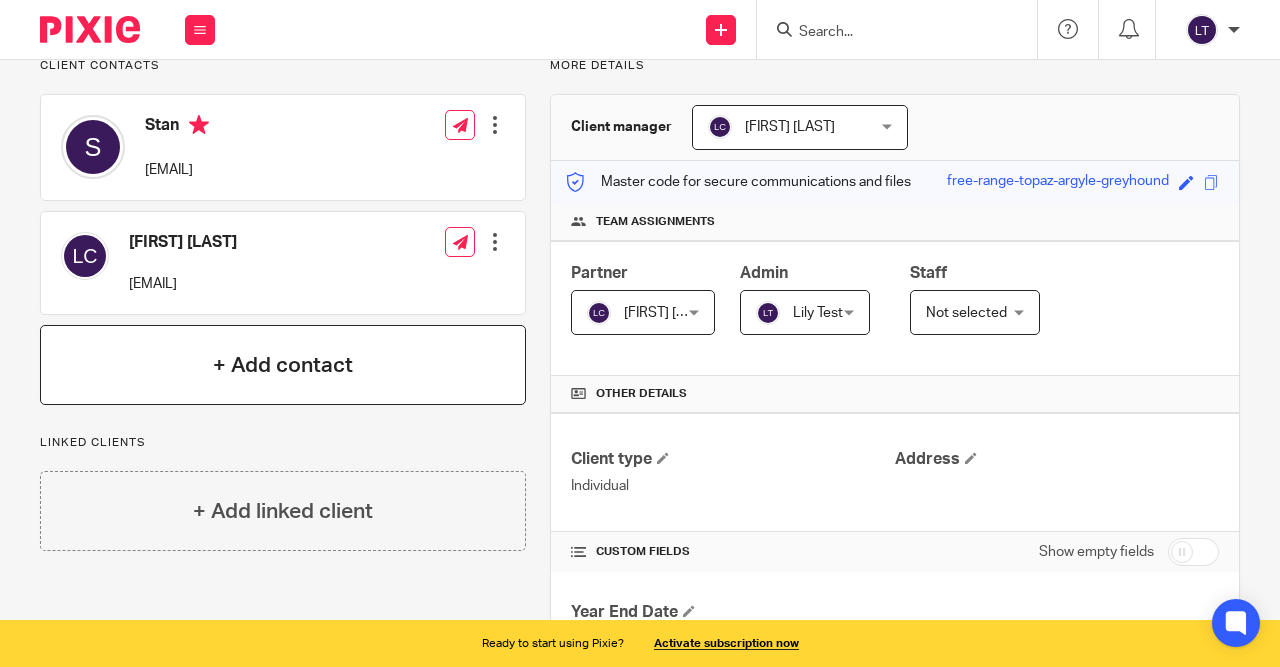 click on "+ Add contact" at bounding box center (283, 365) 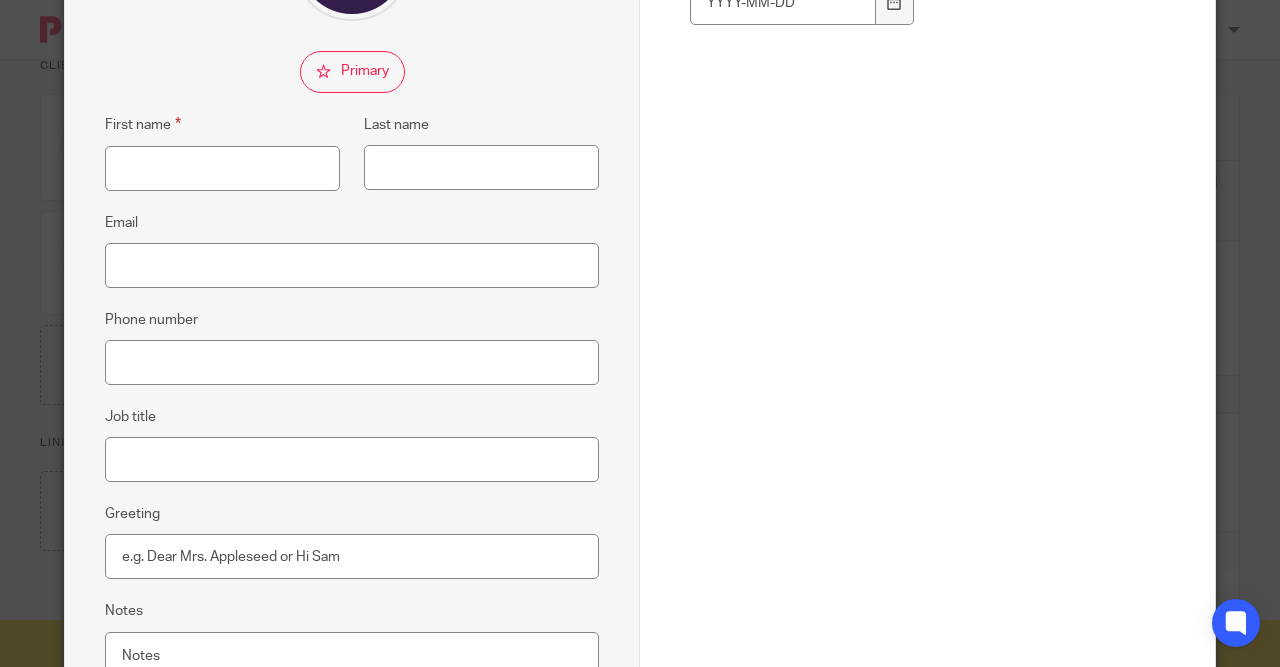 scroll, scrollTop: 235, scrollLeft: 0, axis: vertical 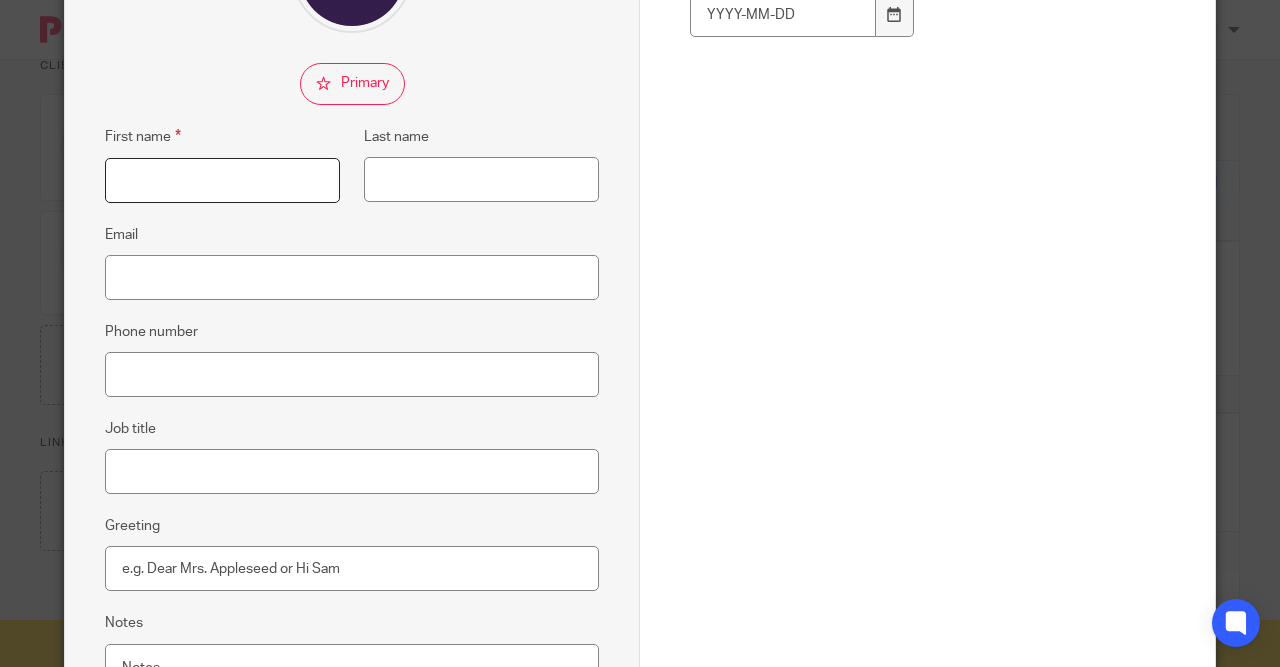 click on "First name" at bounding box center (222, 180) 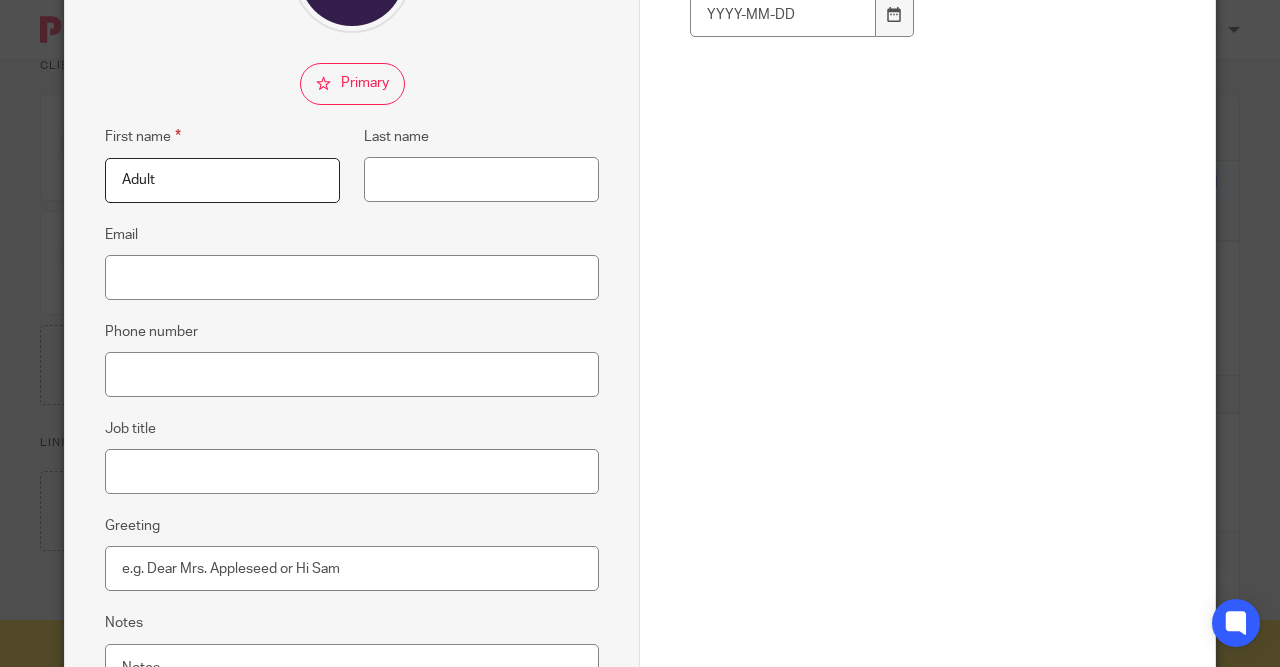 type on "Adult" 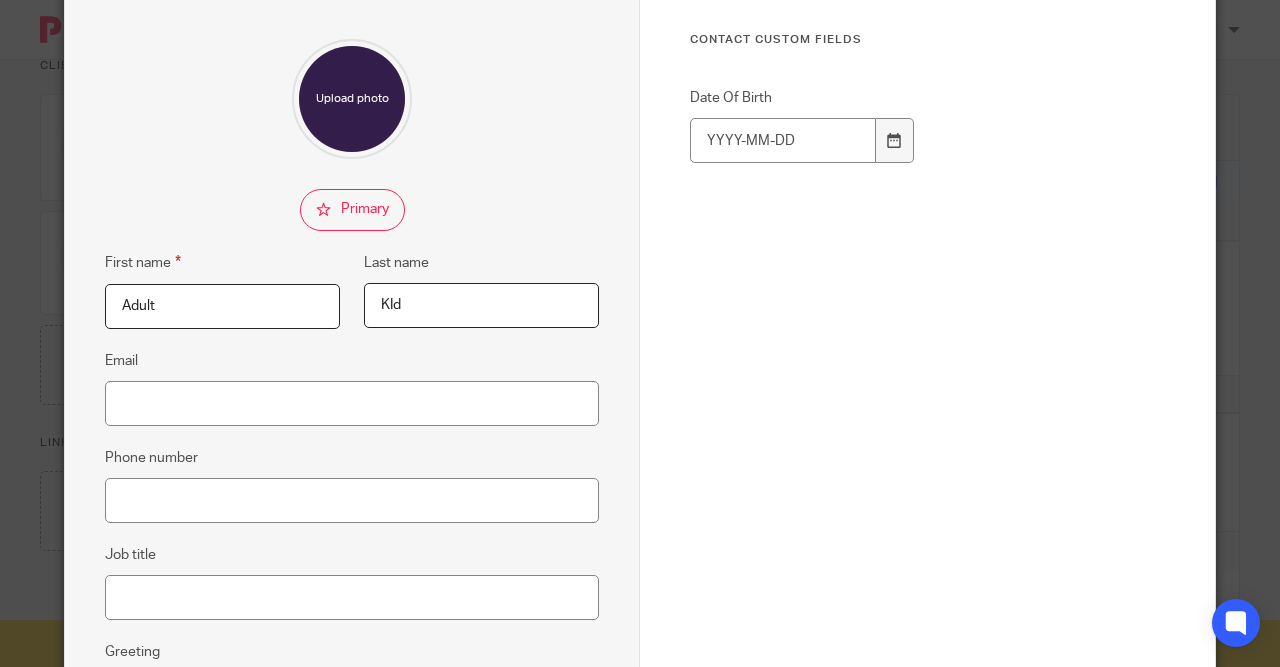scroll, scrollTop: 0, scrollLeft: 0, axis: both 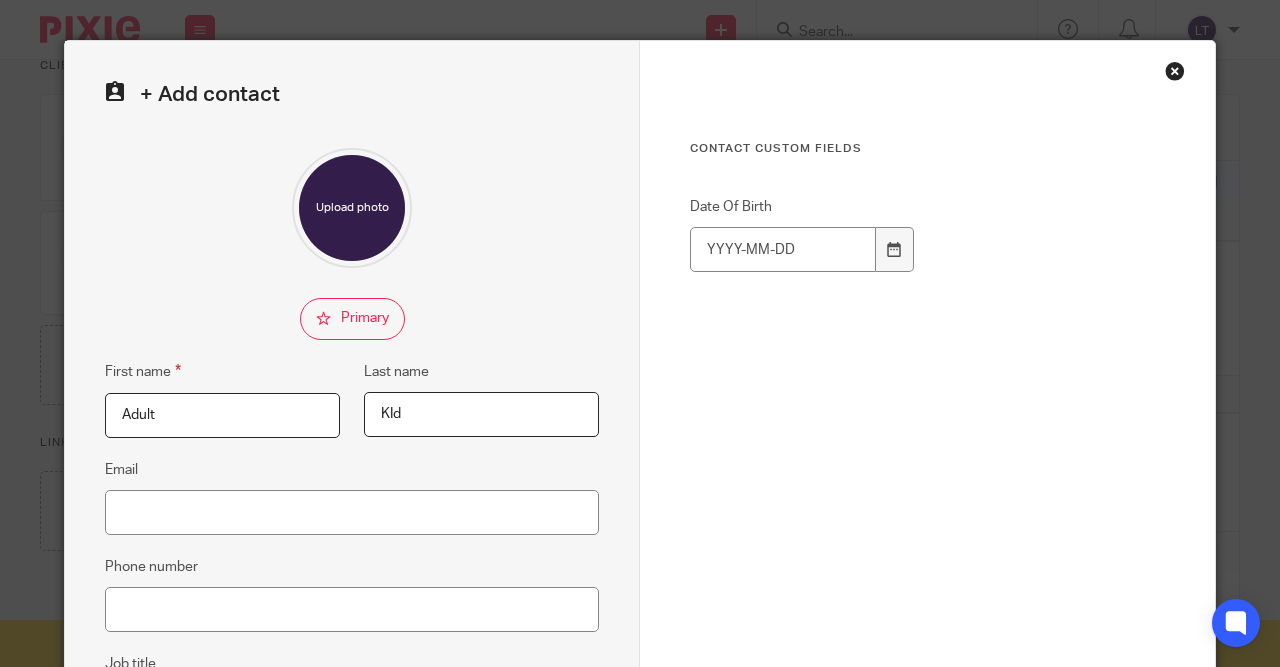 type on "KId" 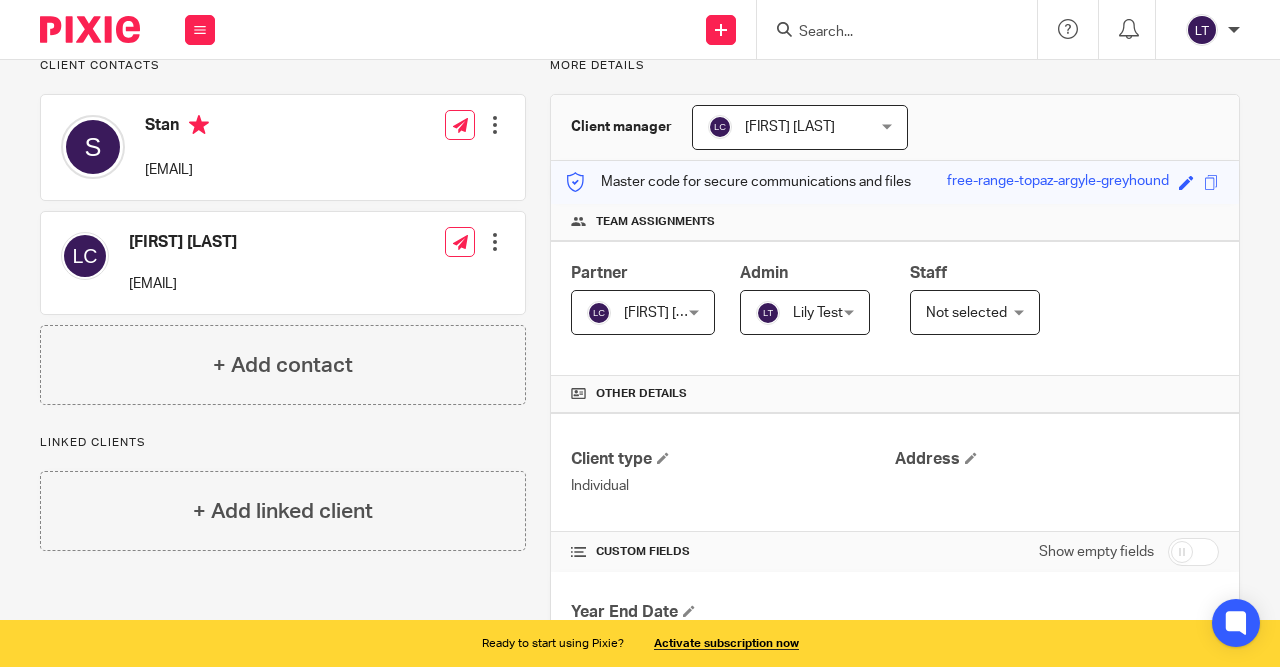 click at bounding box center (495, 242) 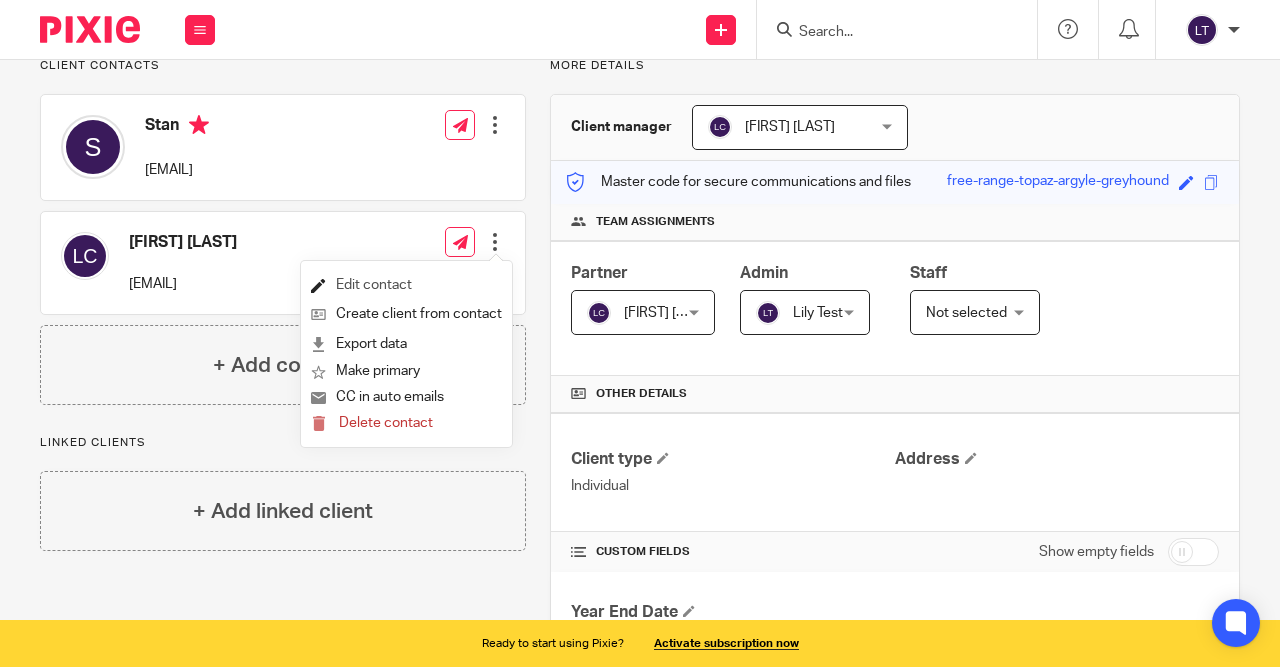 click on "Edit contact" at bounding box center (406, 285) 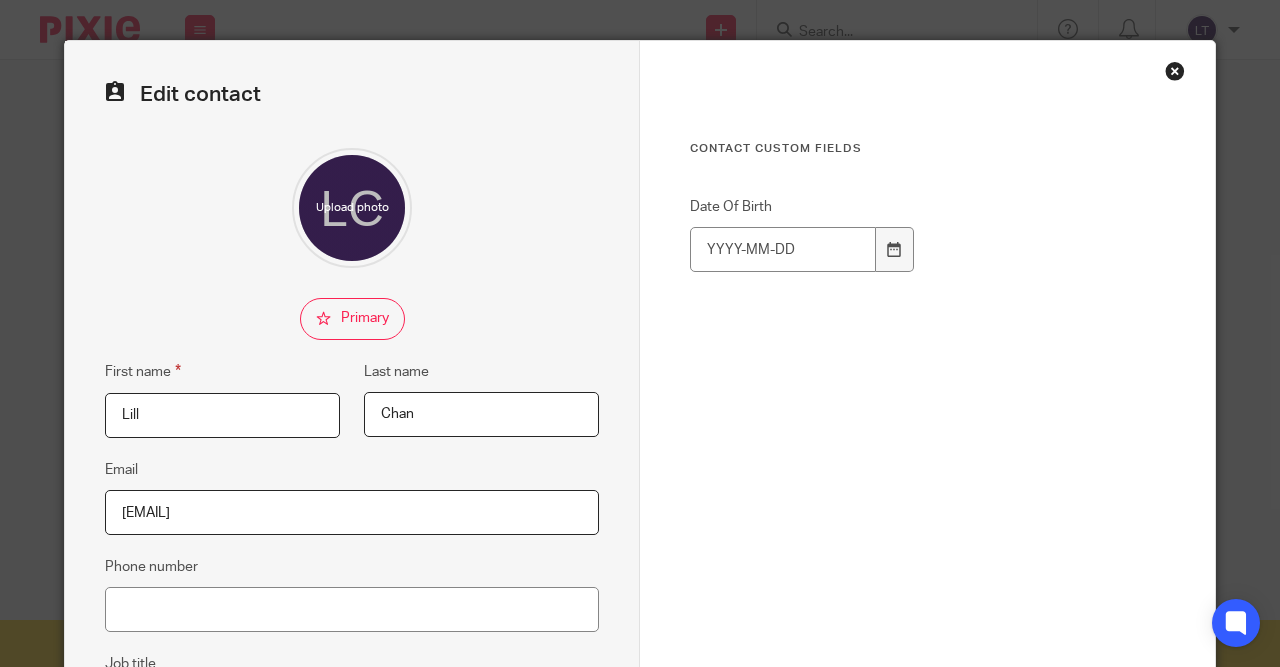 scroll, scrollTop: 0, scrollLeft: 0, axis: both 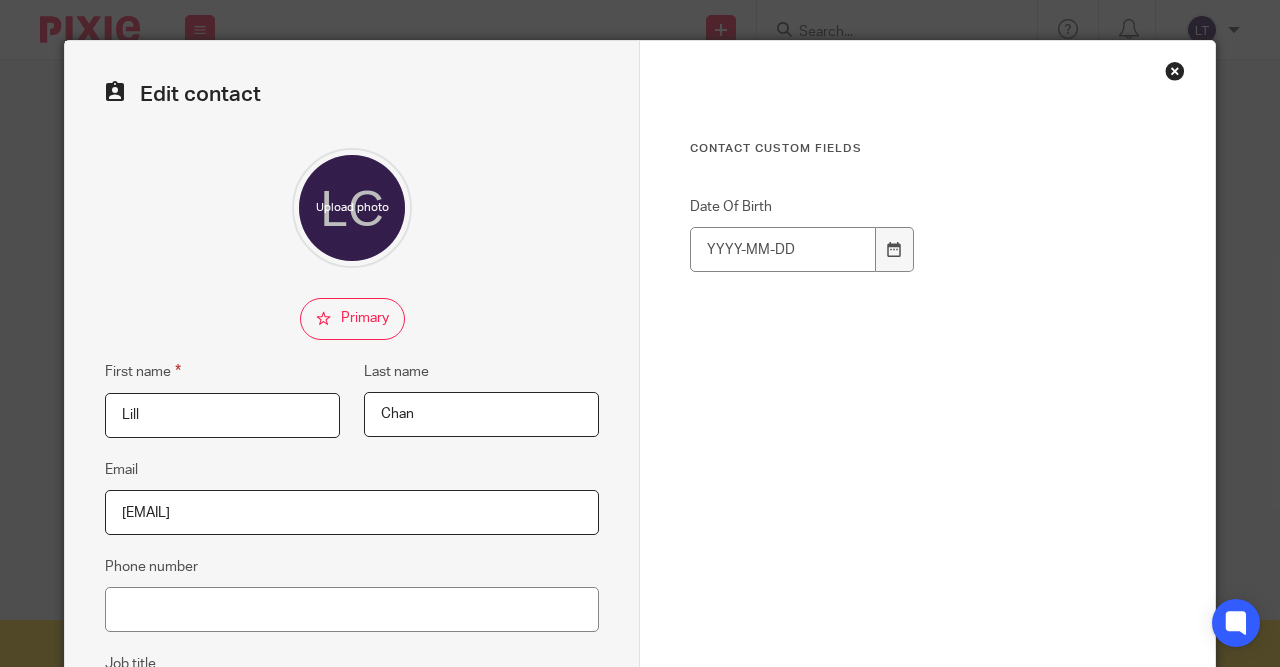 click on "Contact Custom fields
Date Of Birth
Cancel
Save contact" at bounding box center (927, 526) 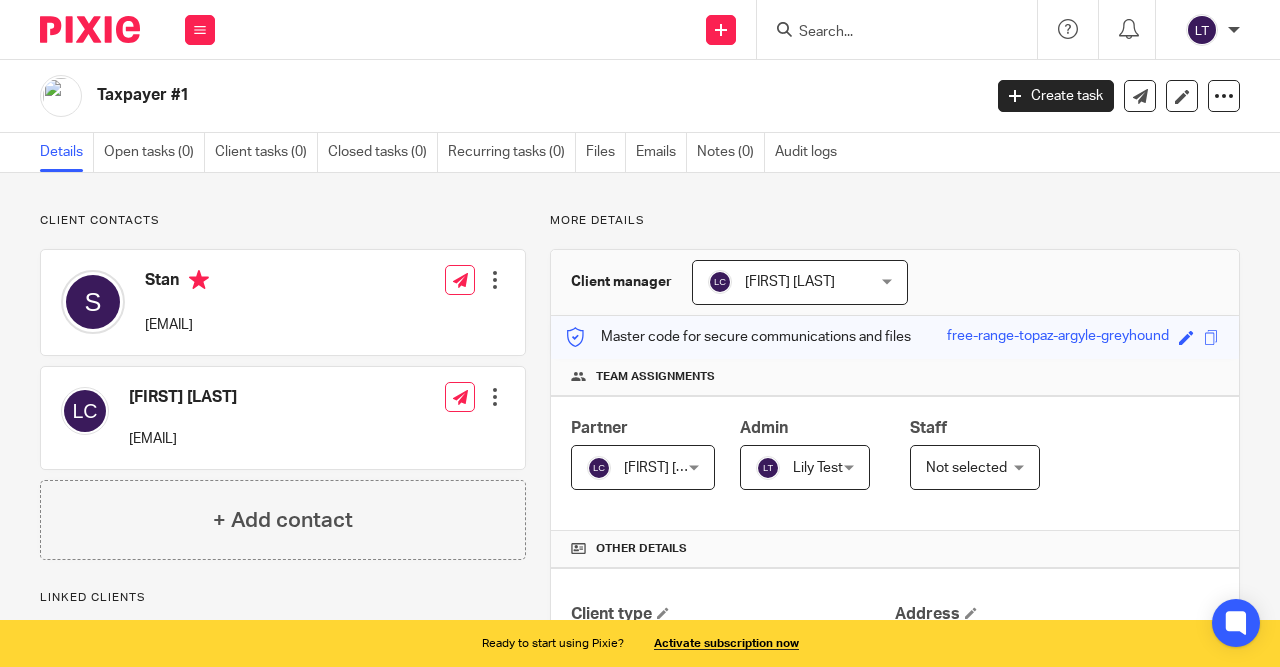 scroll, scrollTop: 0, scrollLeft: 0, axis: both 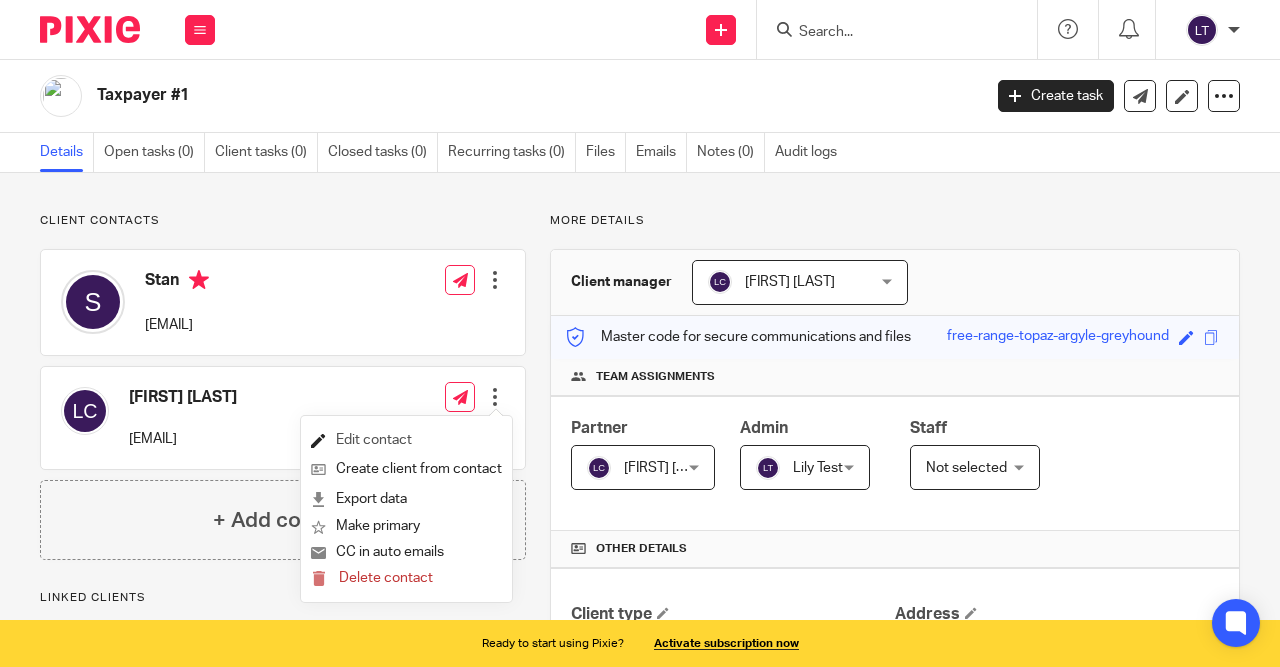 click on "Edit contact" at bounding box center (406, 440) 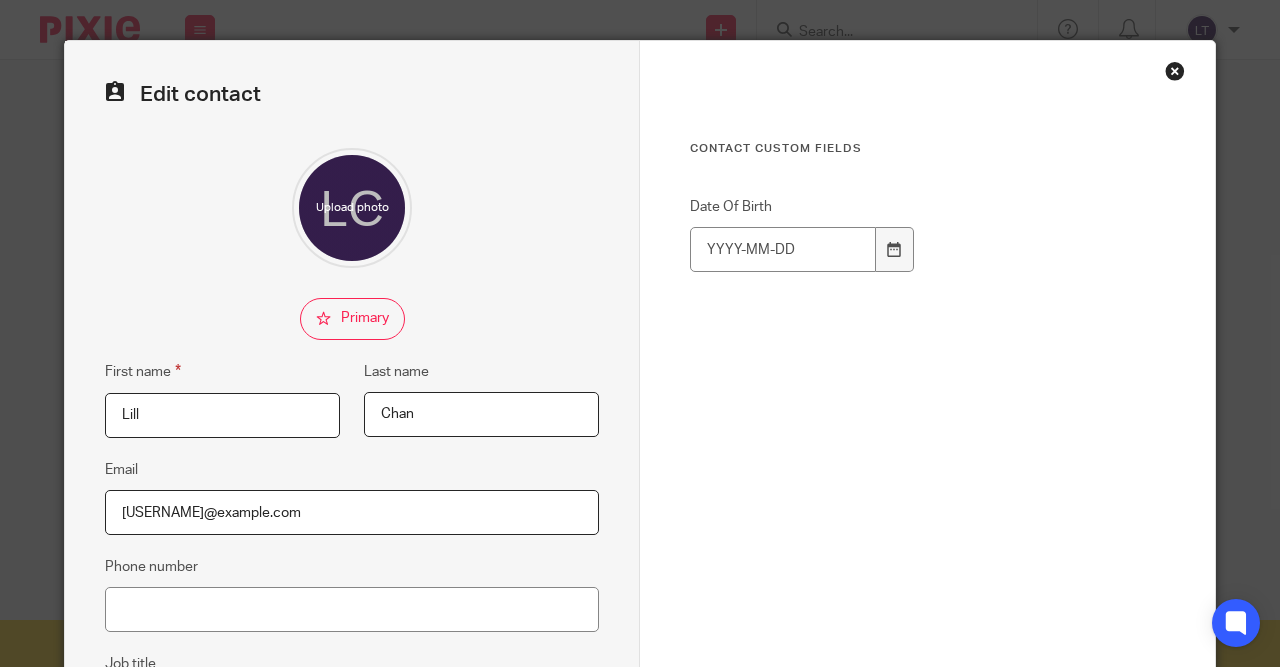 scroll, scrollTop: 0, scrollLeft: 0, axis: both 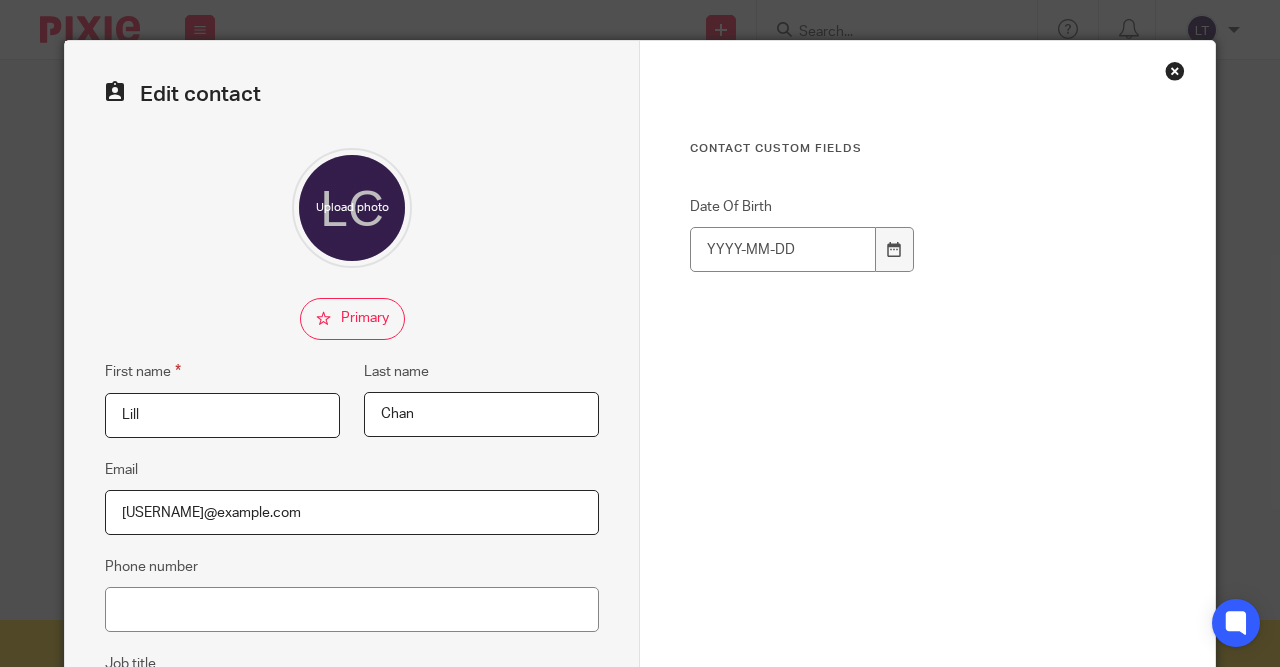 click at bounding box center (1175, 71) 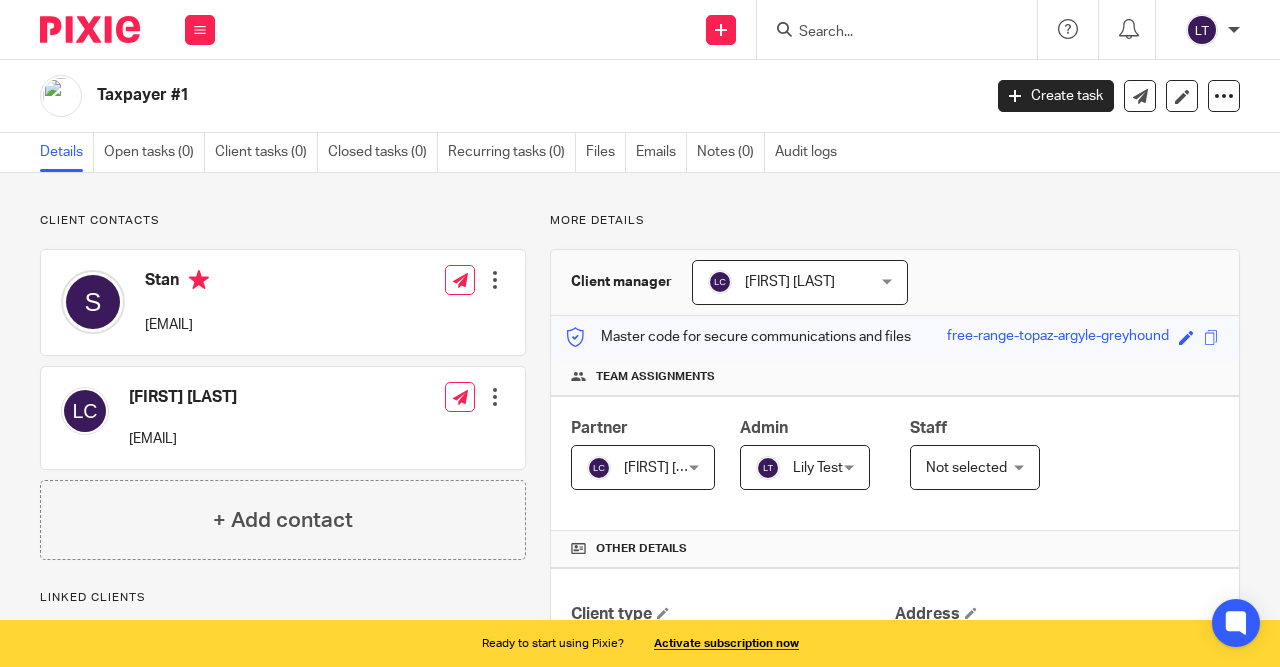 scroll, scrollTop: 0, scrollLeft: 0, axis: both 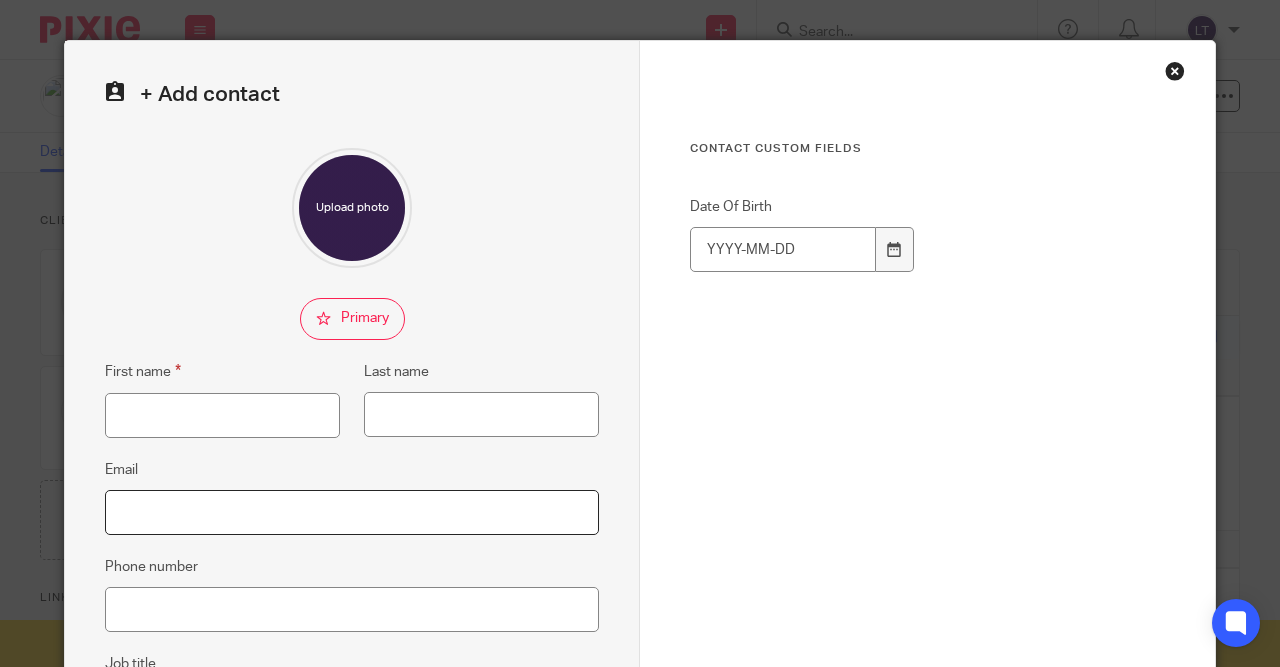 click on "Email" at bounding box center [352, 512] 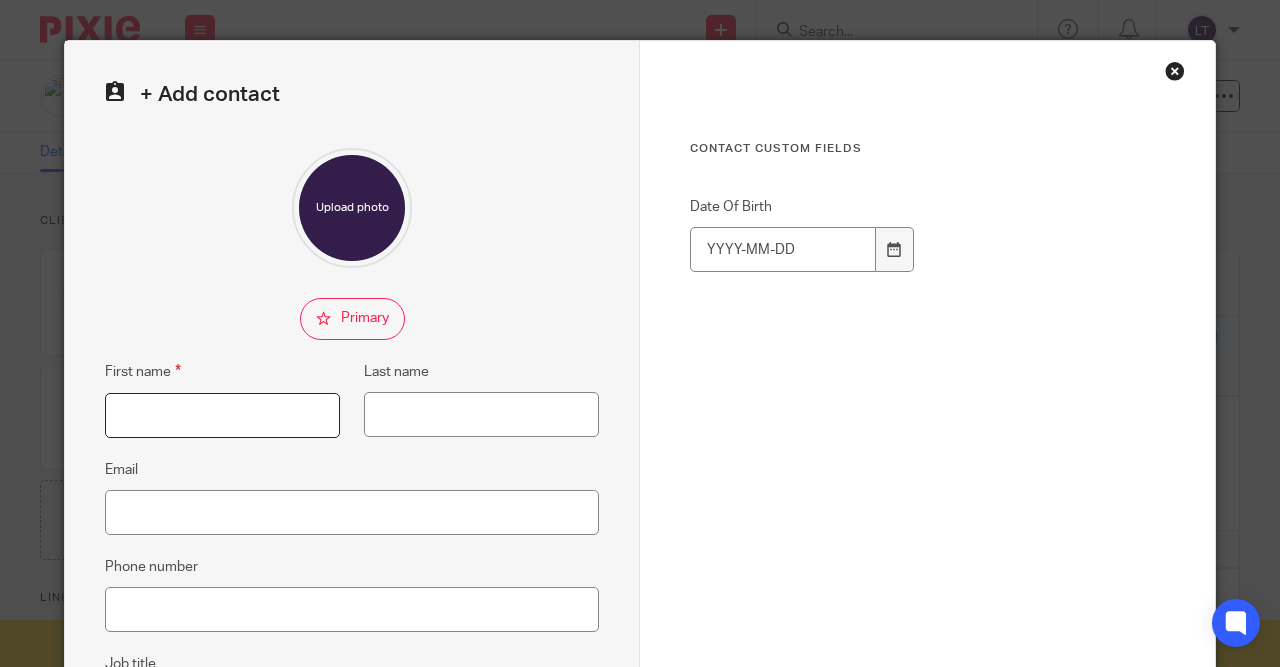 click on "First name" at bounding box center [222, 415] 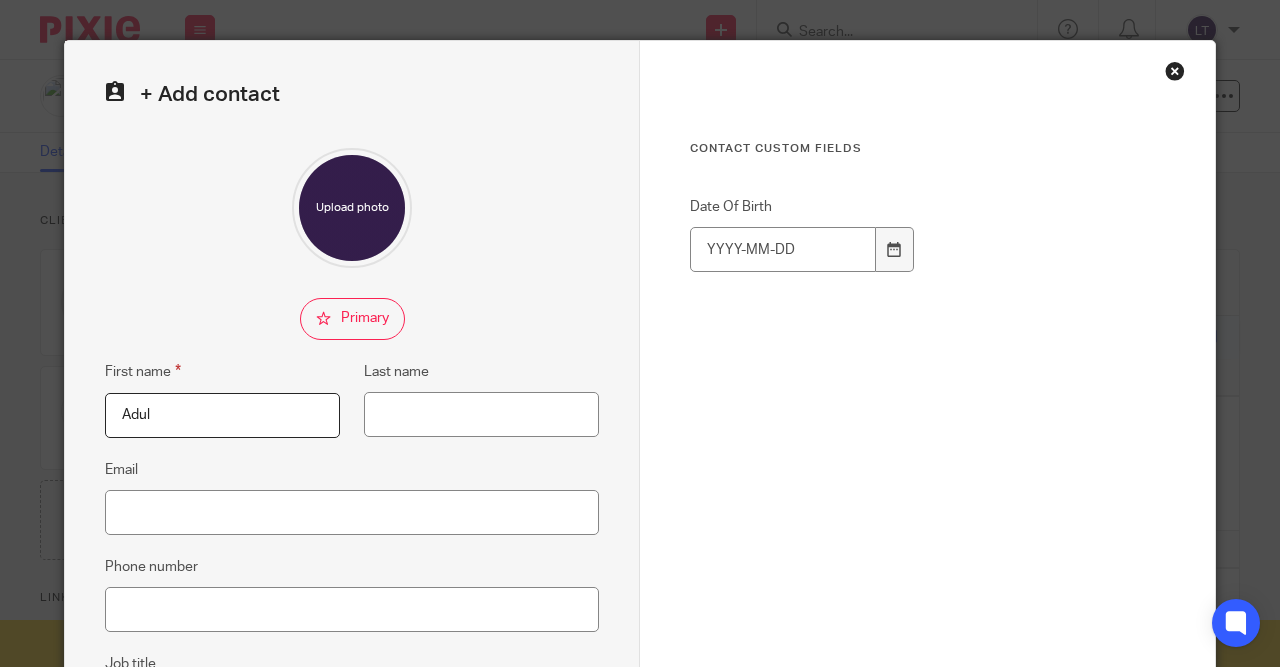 click on "Adul" at bounding box center [222, 415] 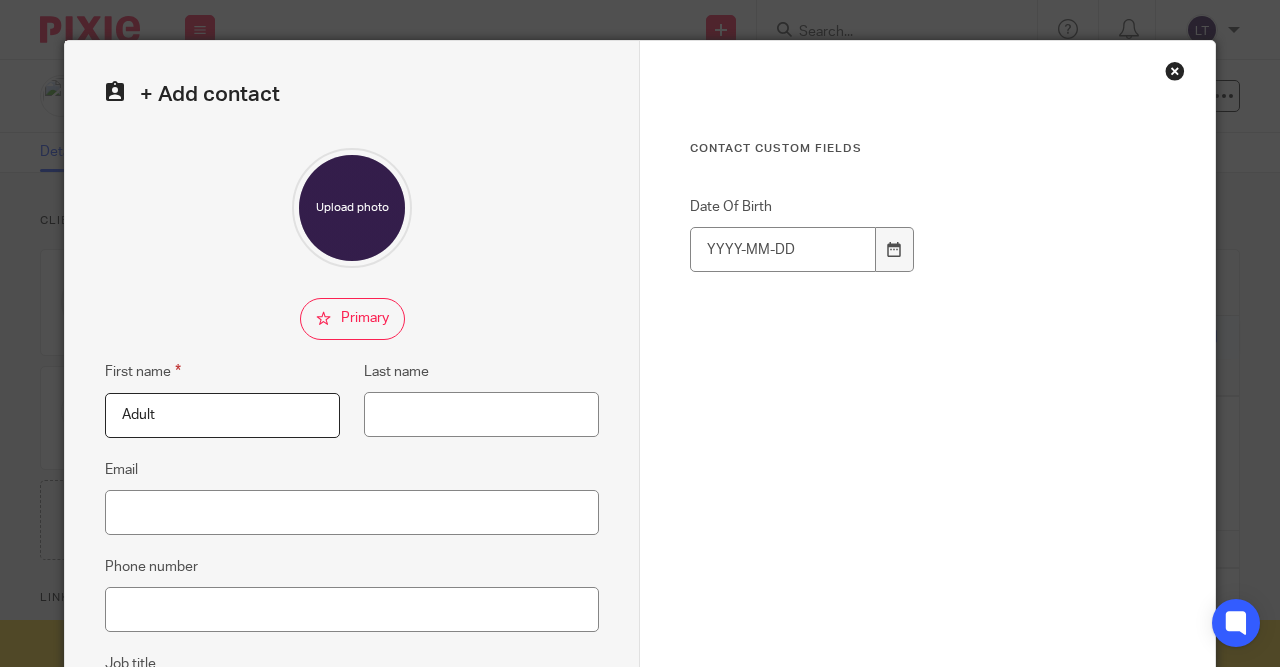 type on "Adult" 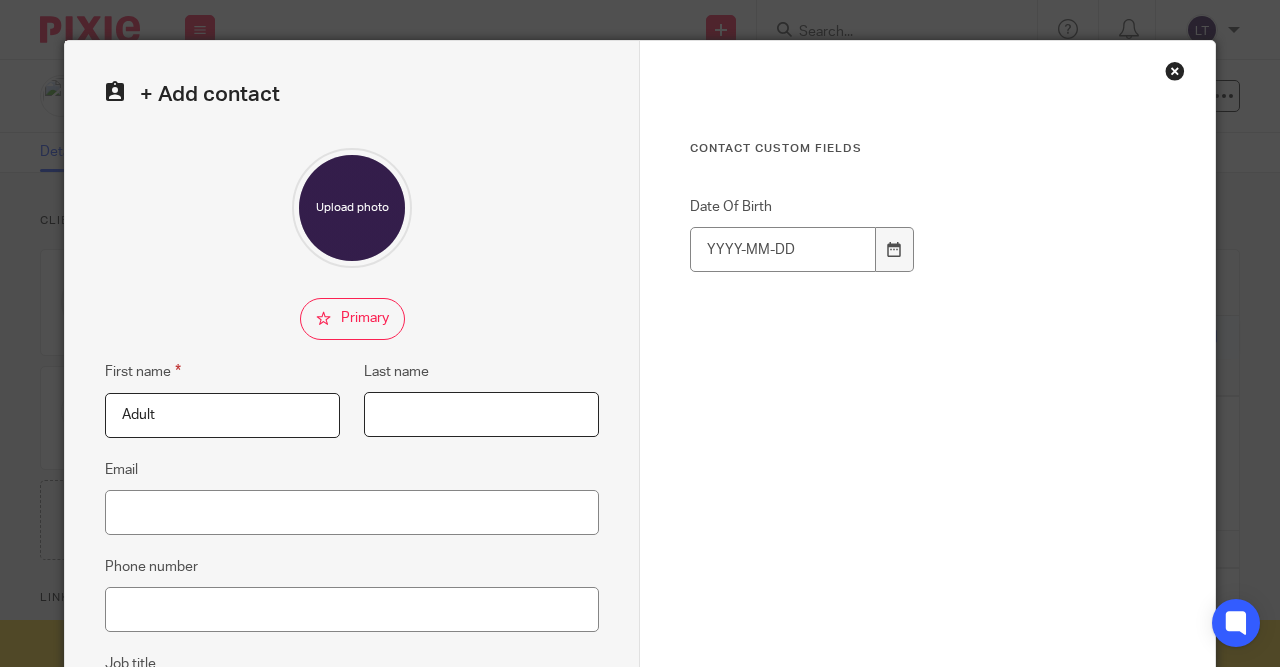 click on "Last name" at bounding box center (481, 414) 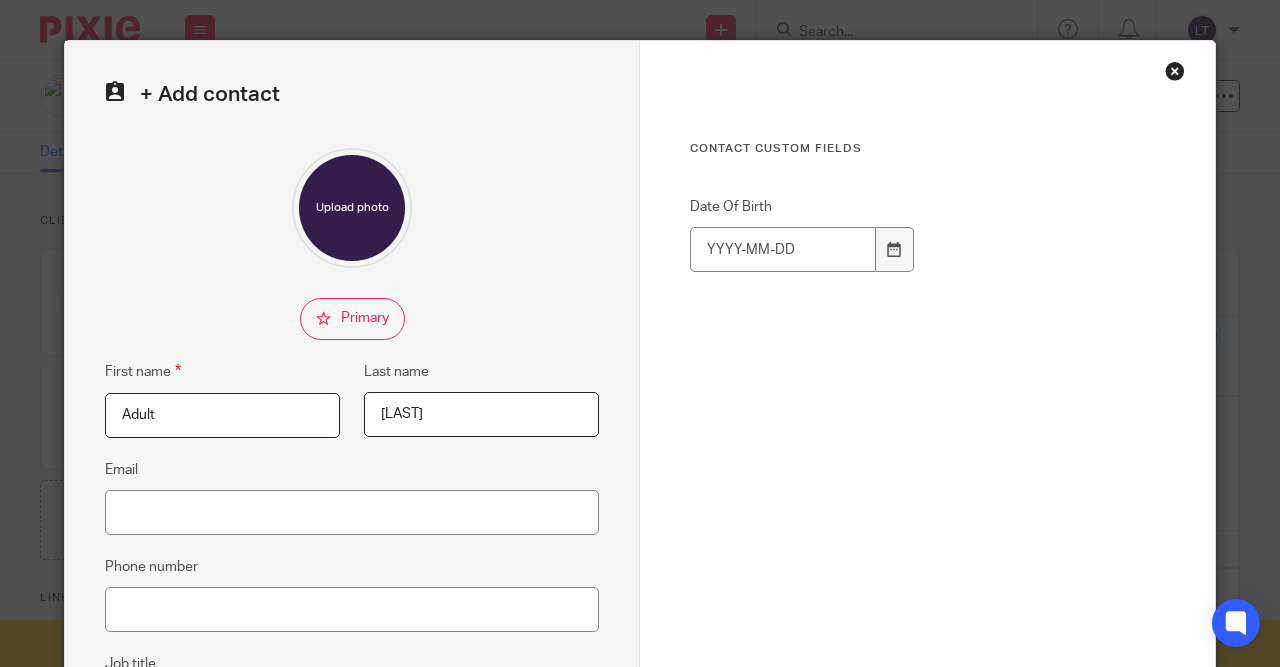 type on "Kid" 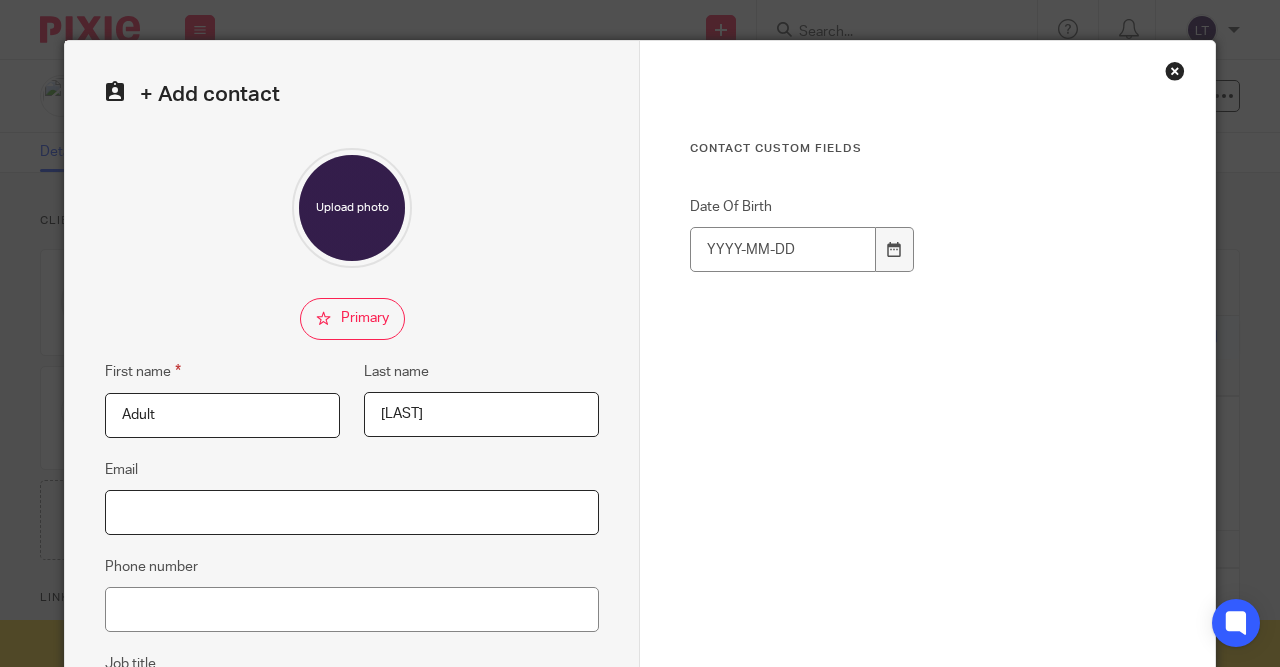 click on "Email" at bounding box center [352, 512] 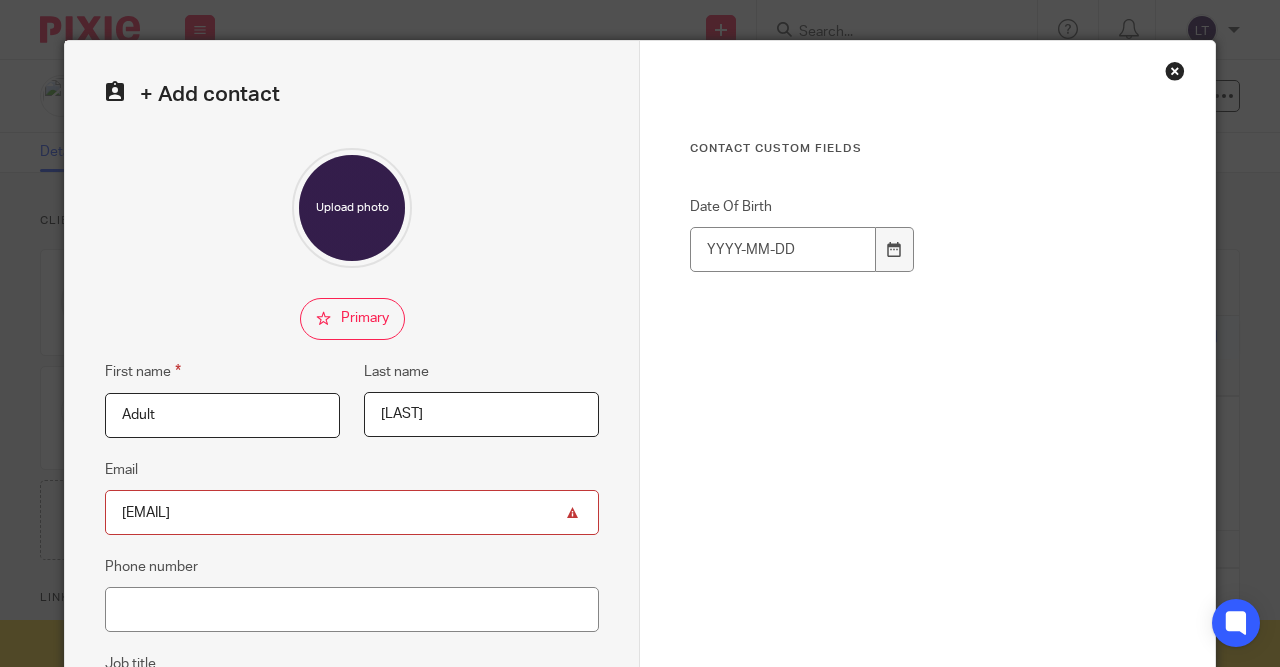 type on "lillian.chan@rogers.com" 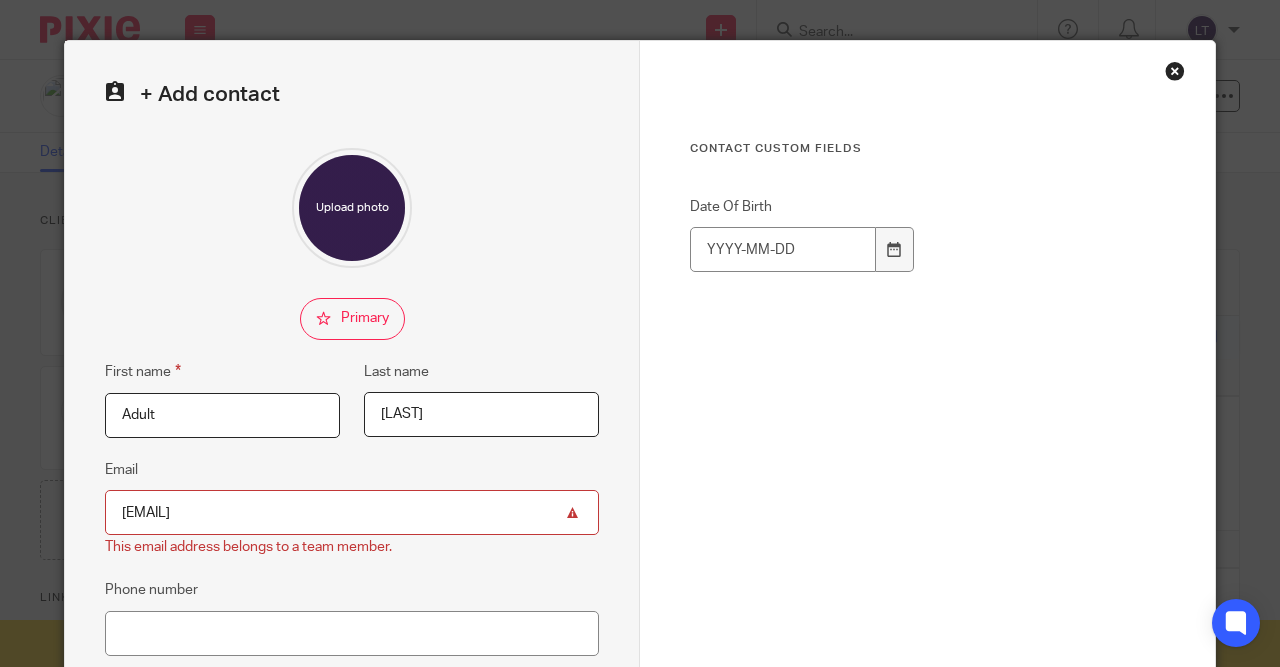 drag, startPoint x: 415, startPoint y: 525, endPoint x: 91, endPoint y: 515, distance: 324.1543 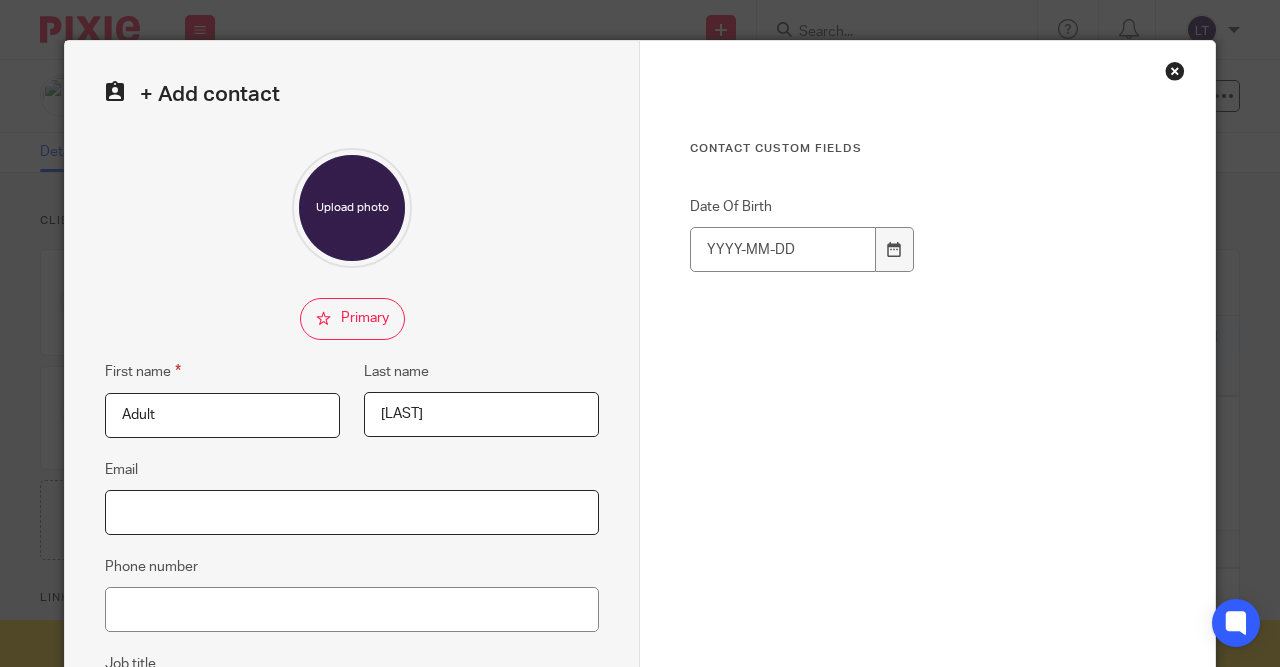 type 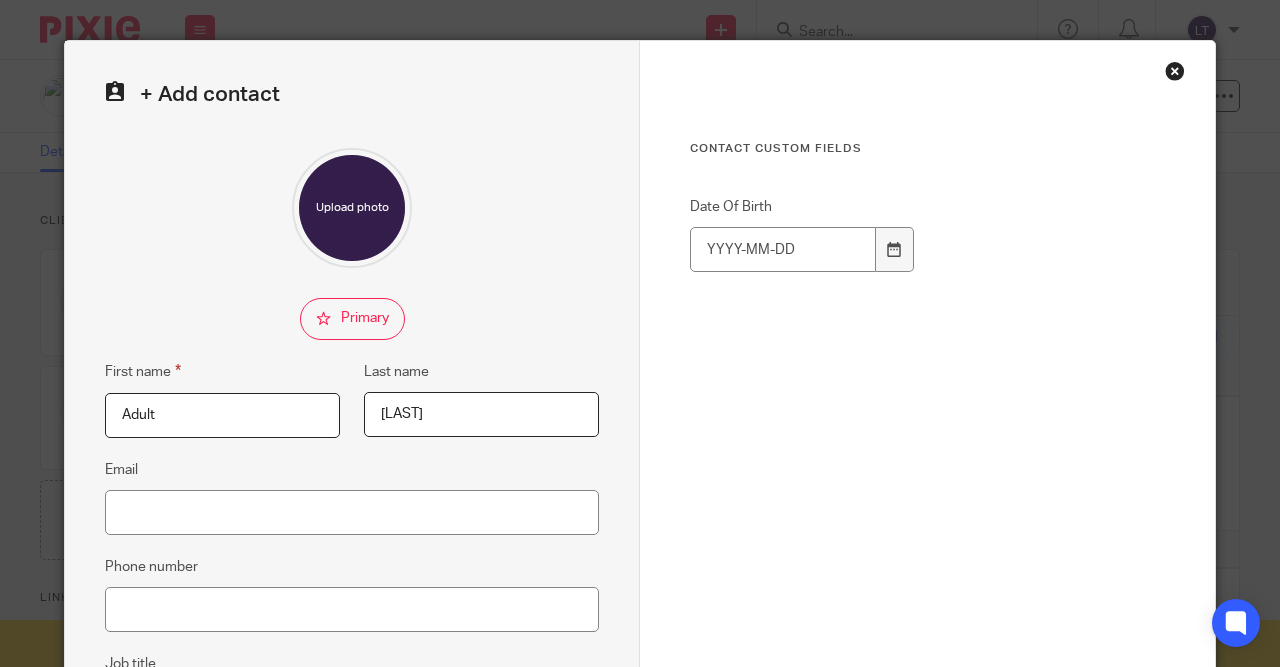 click at bounding box center (1175, 71) 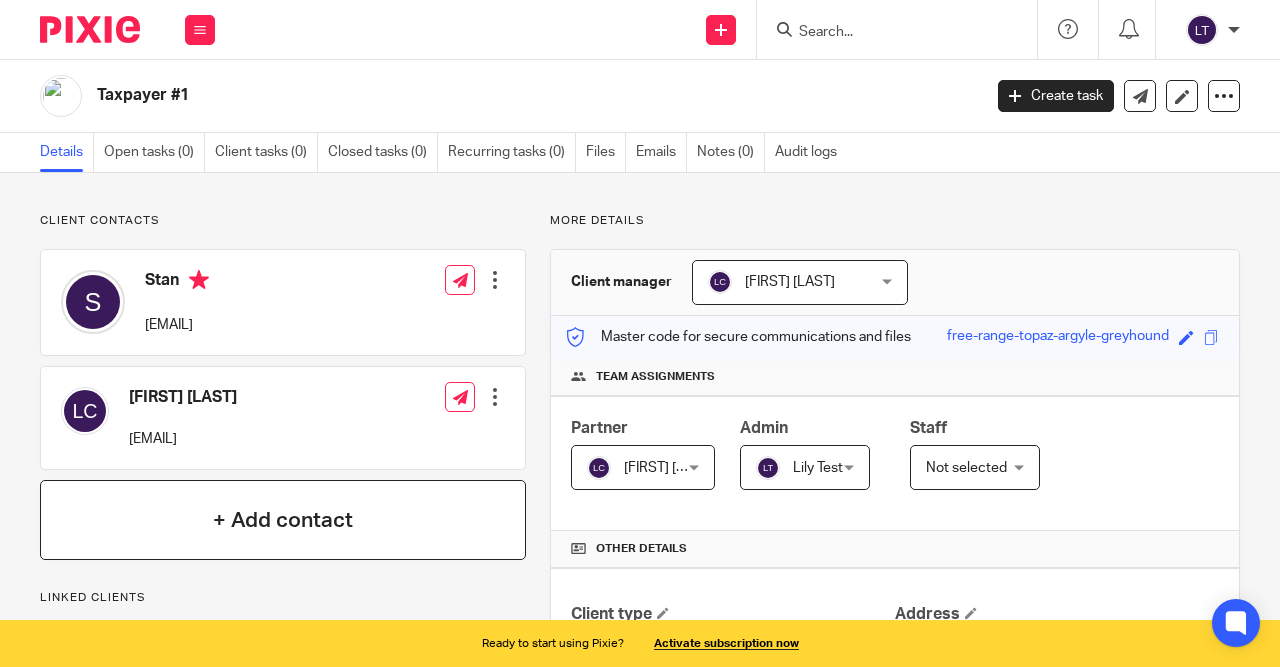 click on "+ Add contact" at bounding box center [283, 520] 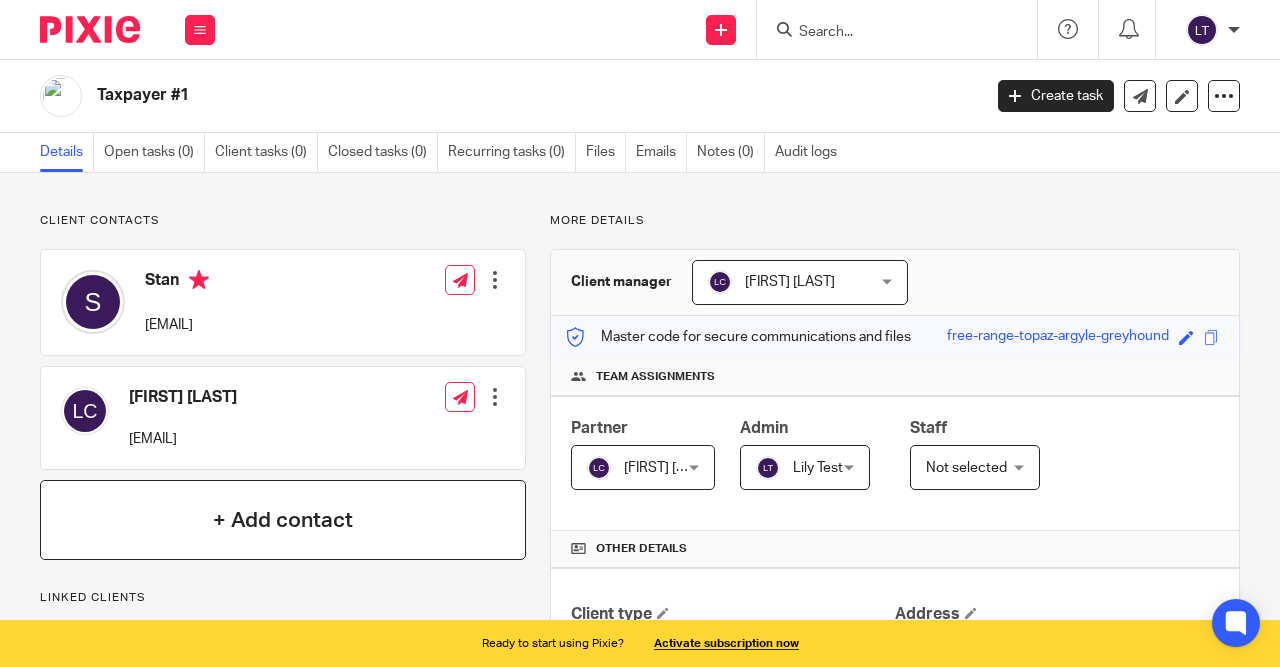 click on "+ Add contact" at bounding box center [283, 520] 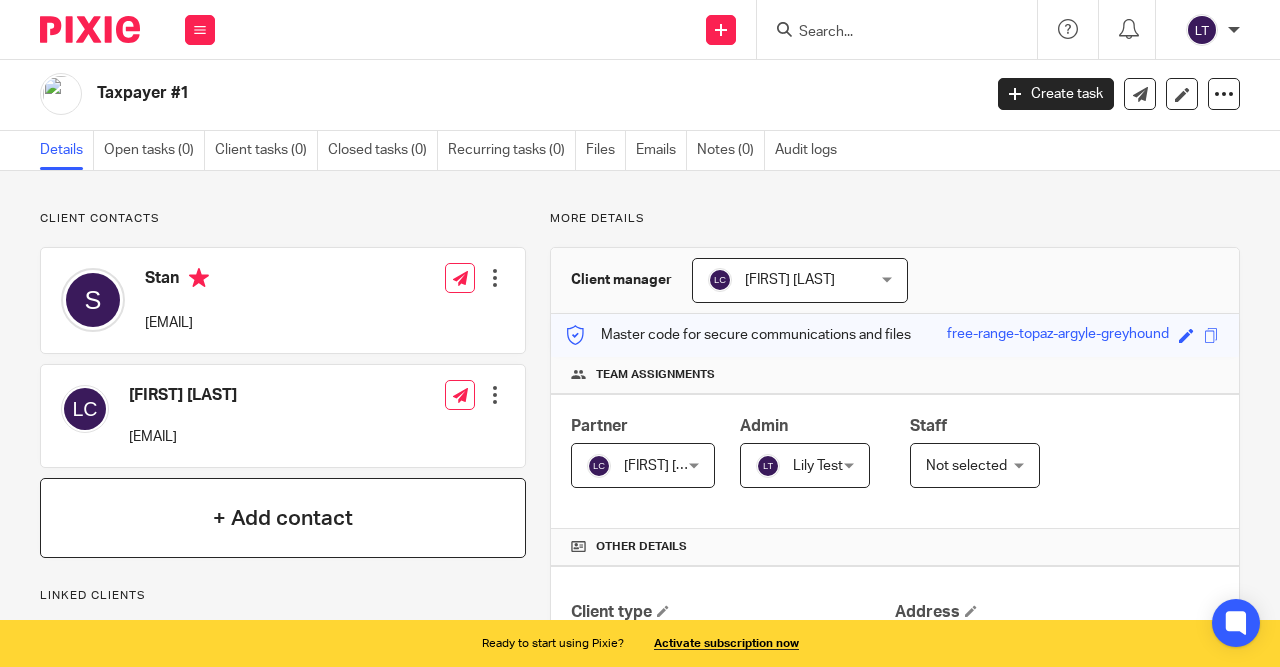 scroll, scrollTop: 0, scrollLeft: 0, axis: both 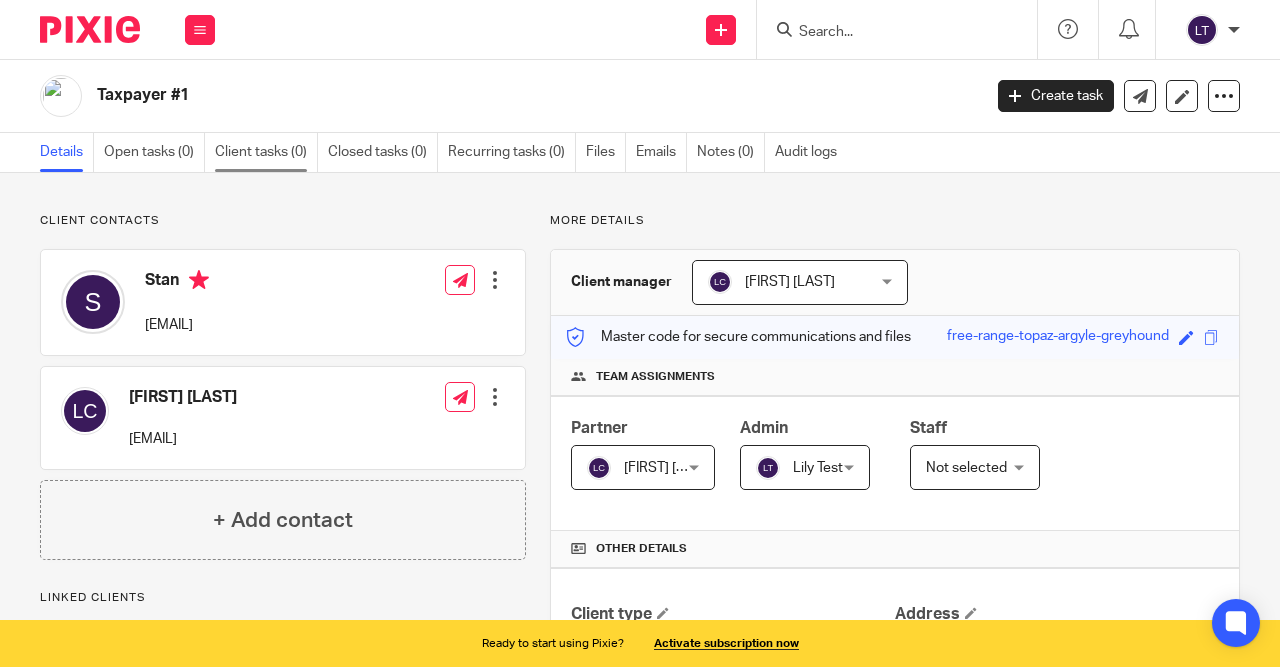 click on "Client tasks (0)" at bounding box center [266, 152] 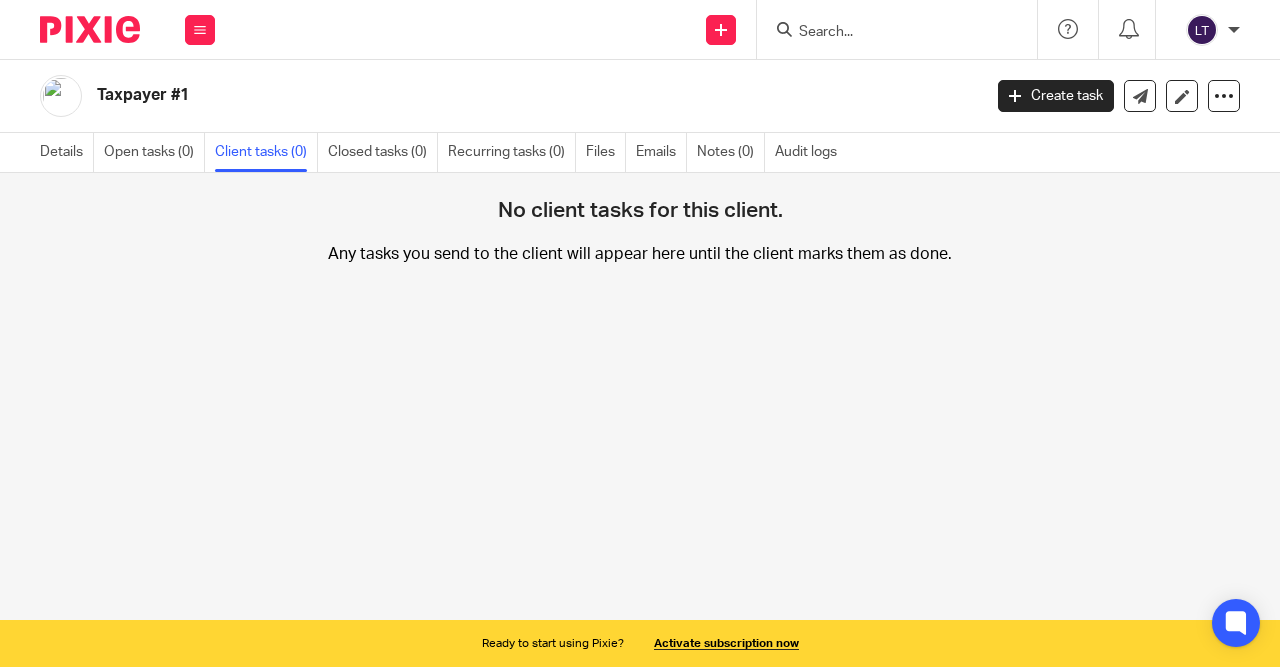 scroll, scrollTop: 0, scrollLeft: 0, axis: both 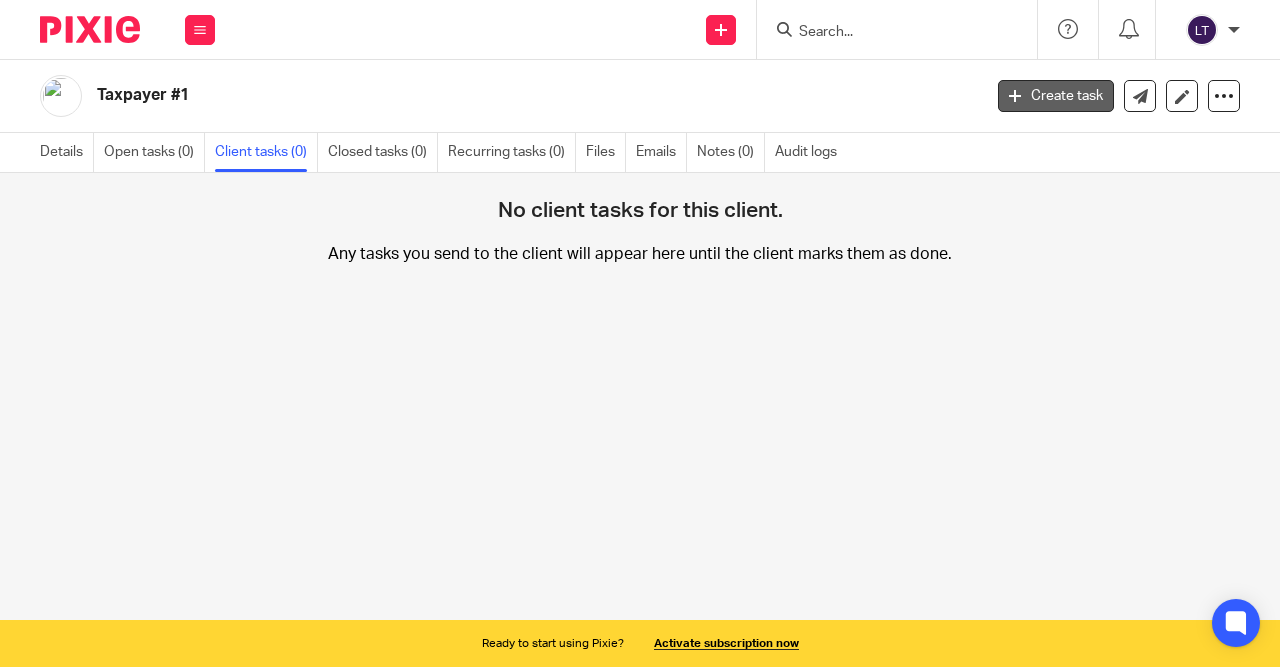 click on "Create task" at bounding box center (1056, 96) 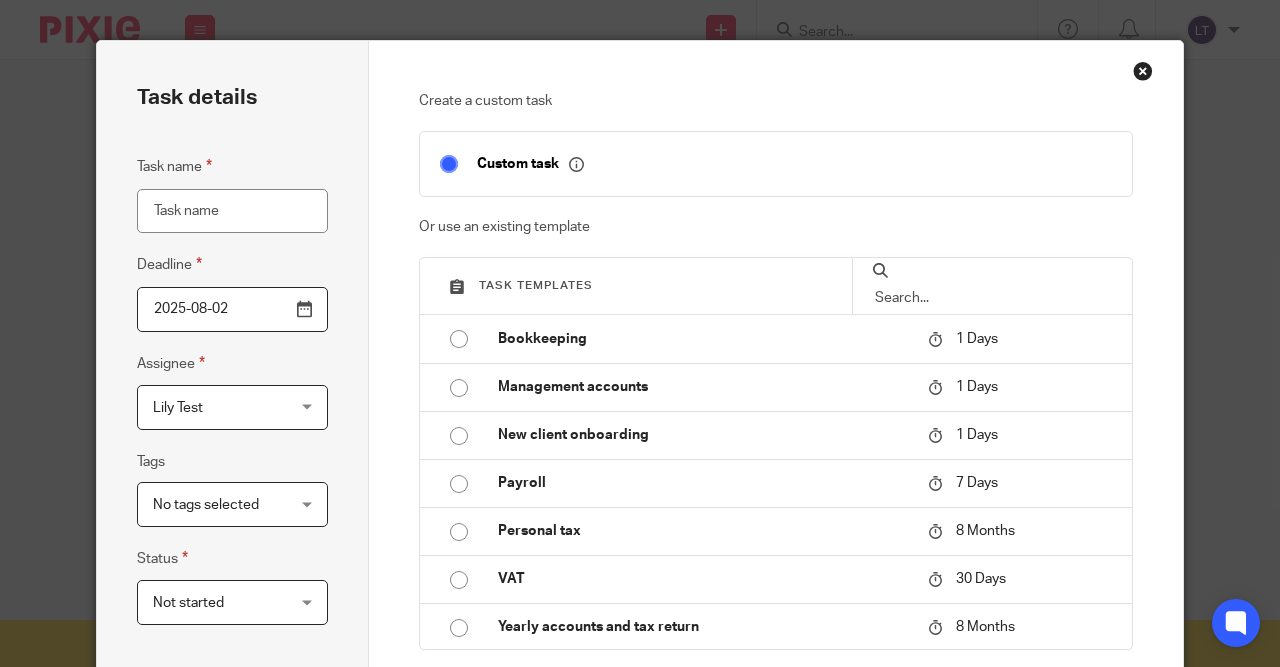 scroll, scrollTop: 0, scrollLeft: 0, axis: both 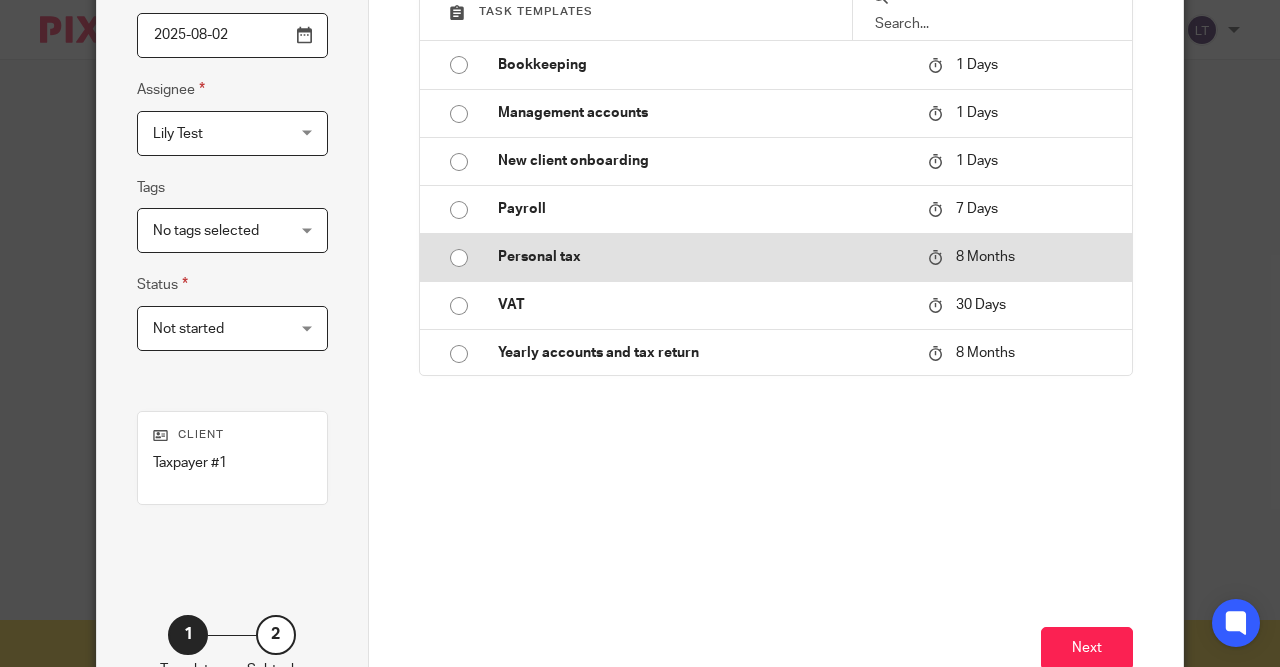 click at bounding box center (459, 258) 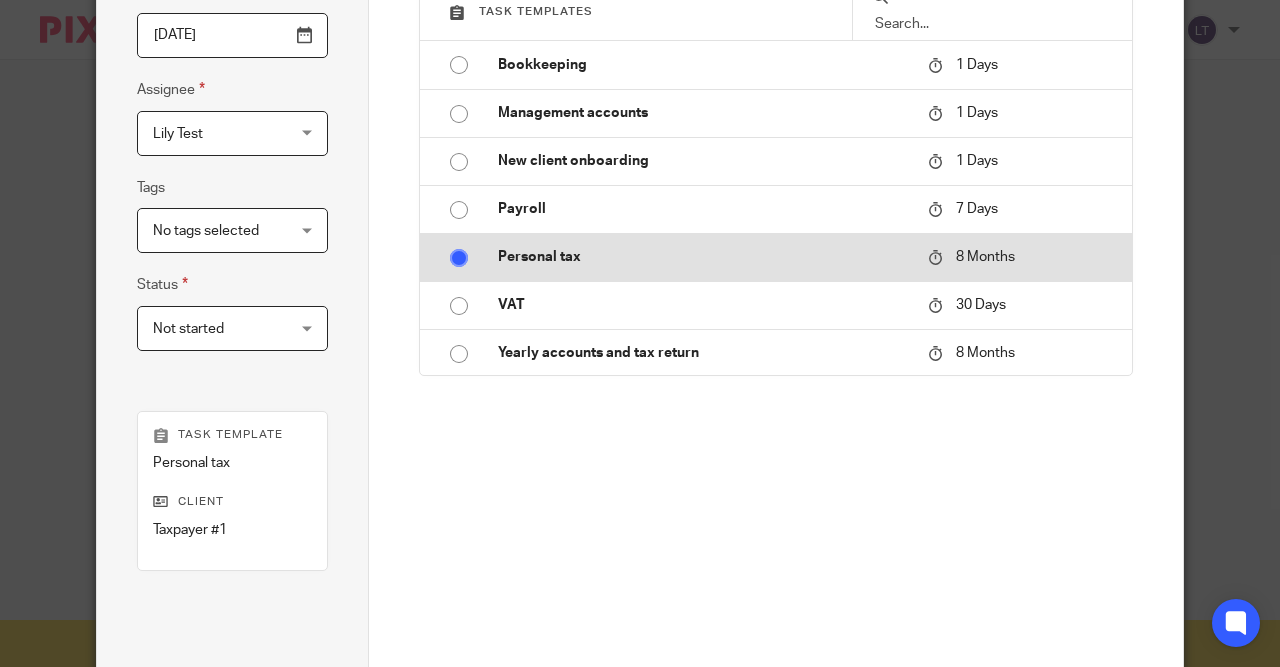 type on "Personal tax" 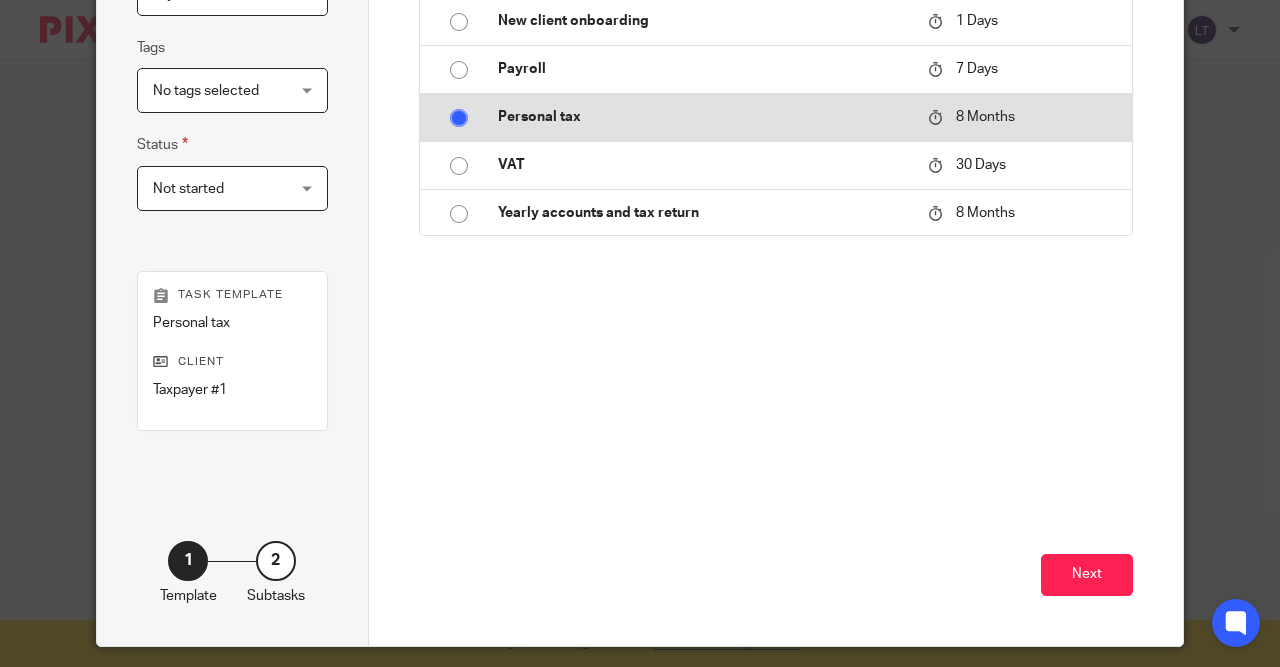 scroll, scrollTop: 433, scrollLeft: 0, axis: vertical 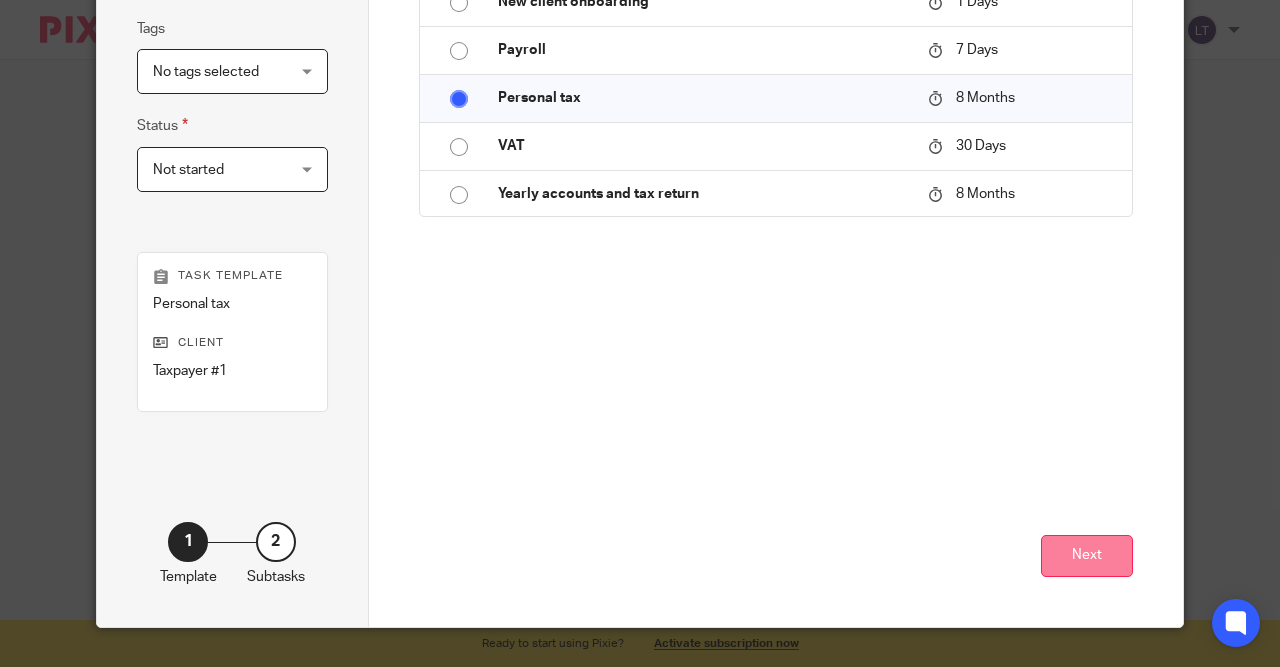 click on "Next" at bounding box center [1087, 556] 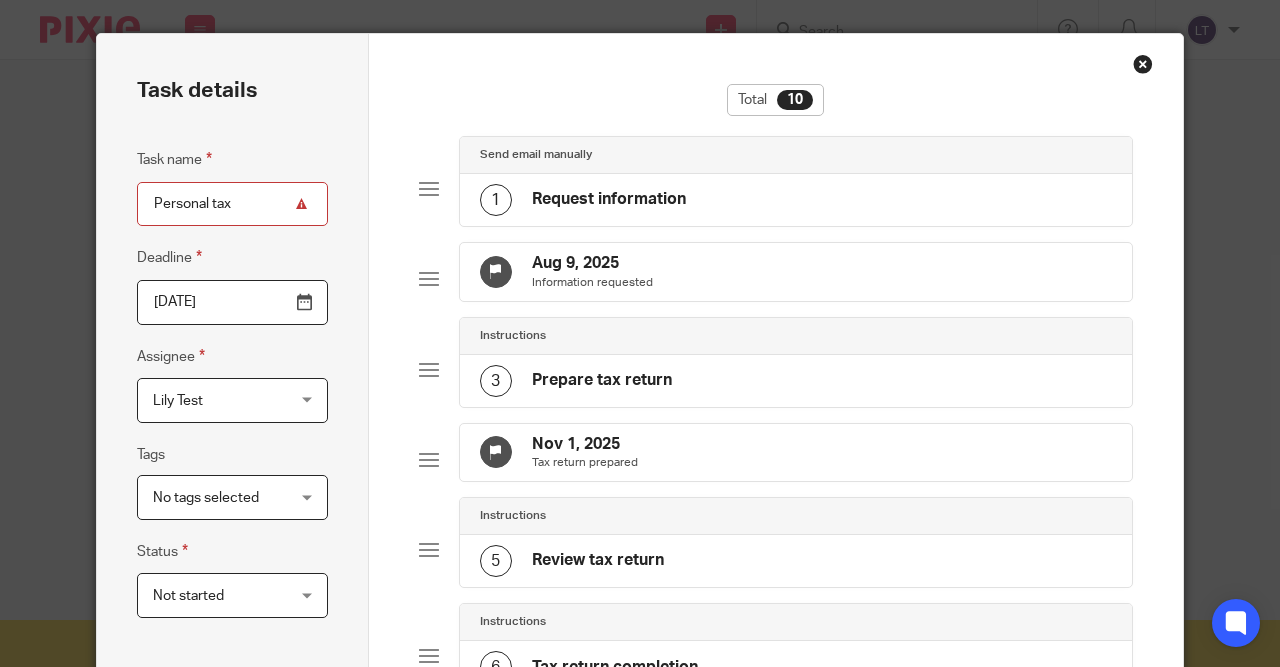 scroll, scrollTop: 0, scrollLeft: 0, axis: both 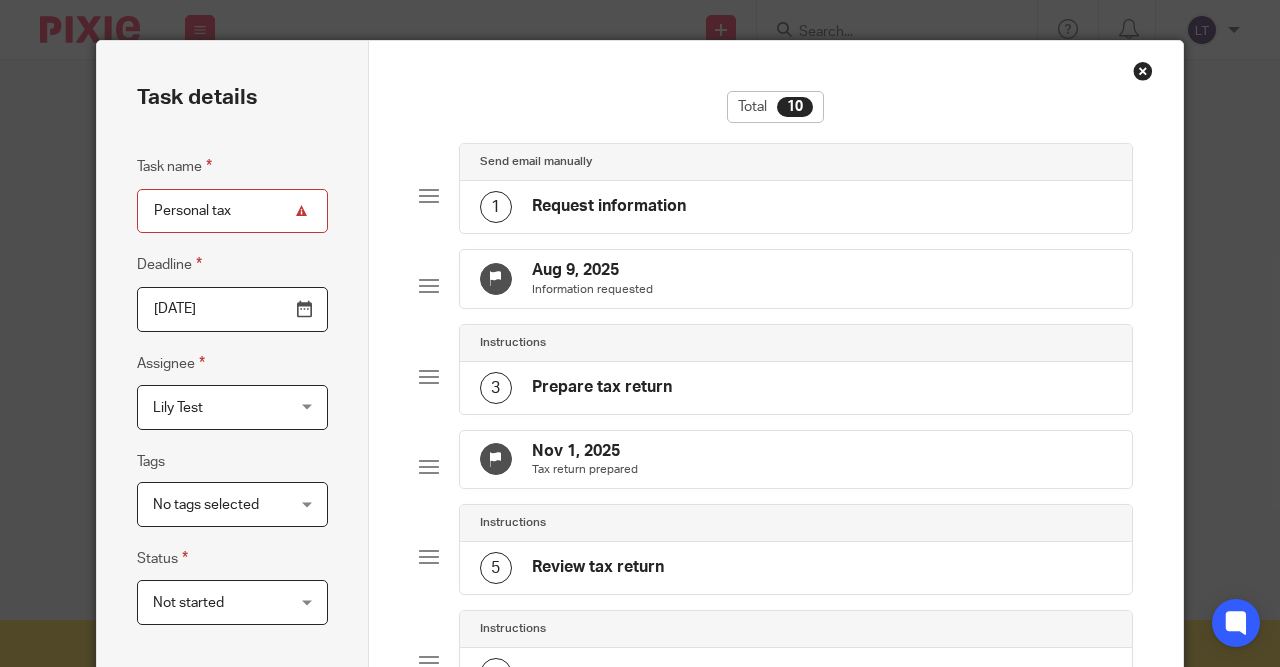 click on "Aug 9, 2025
Information requested" at bounding box center [796, 279] 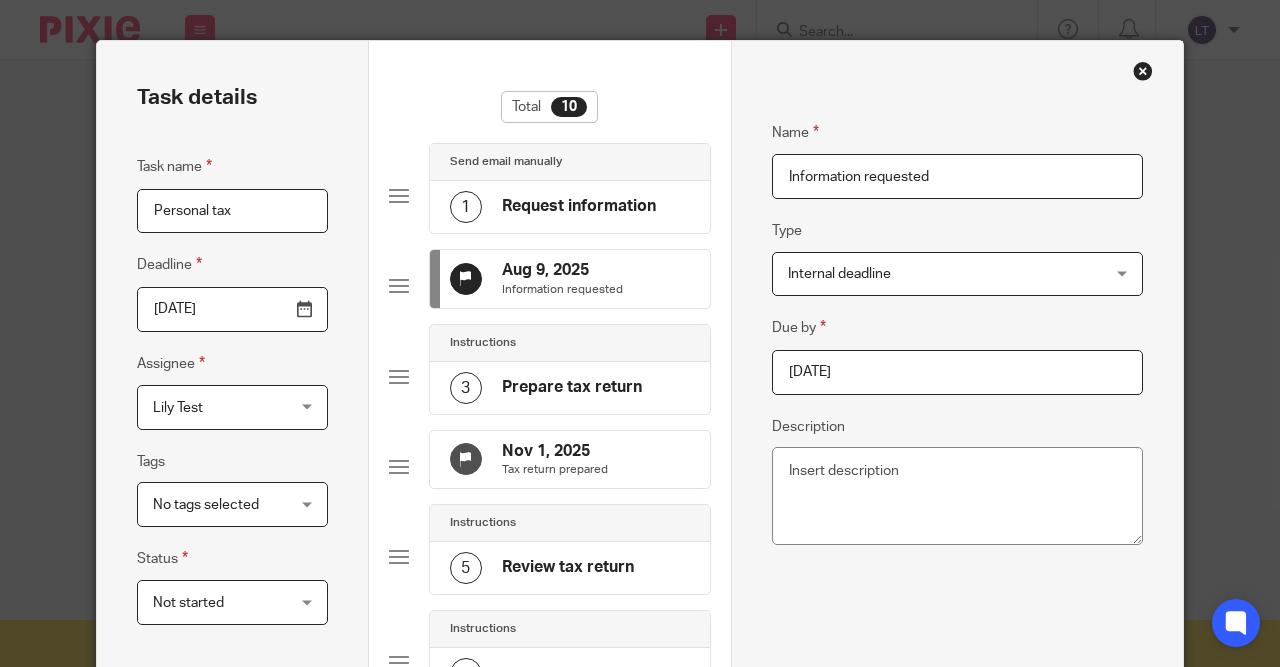 click on "Name   Request information   Type
Send email manually
Send email manually
Instructions
Document signing - request signature
Send automated email
Send email manually
Internal deadline
JobTemplate::TaskManualEmail   Instructions                         Loading...
Normal text size
Loading...
Remove
Edit
Insert new video
Copy and paste the video URL. Youtube, Vimeo and Loom URLs are supported.
Close
Submit" at bounding box center (957, 691) 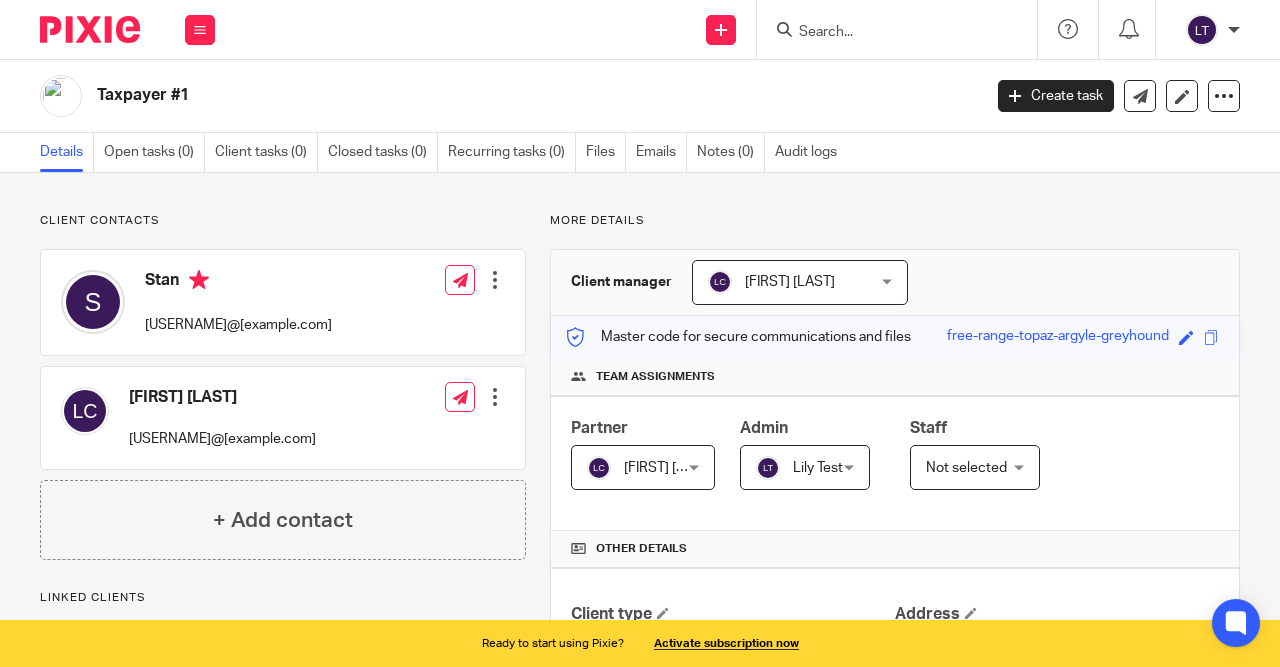 scroll, scrollTop: 0, scrollLeft: 0, axis: both 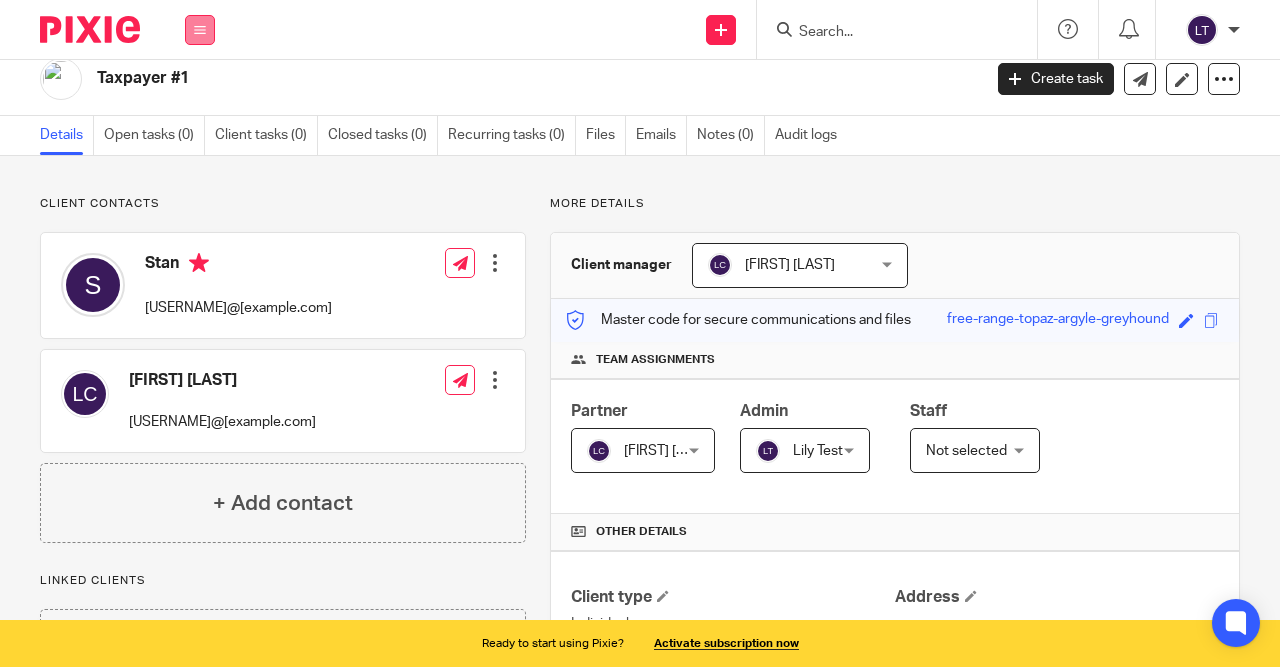 click at bounding box center (200, 30) 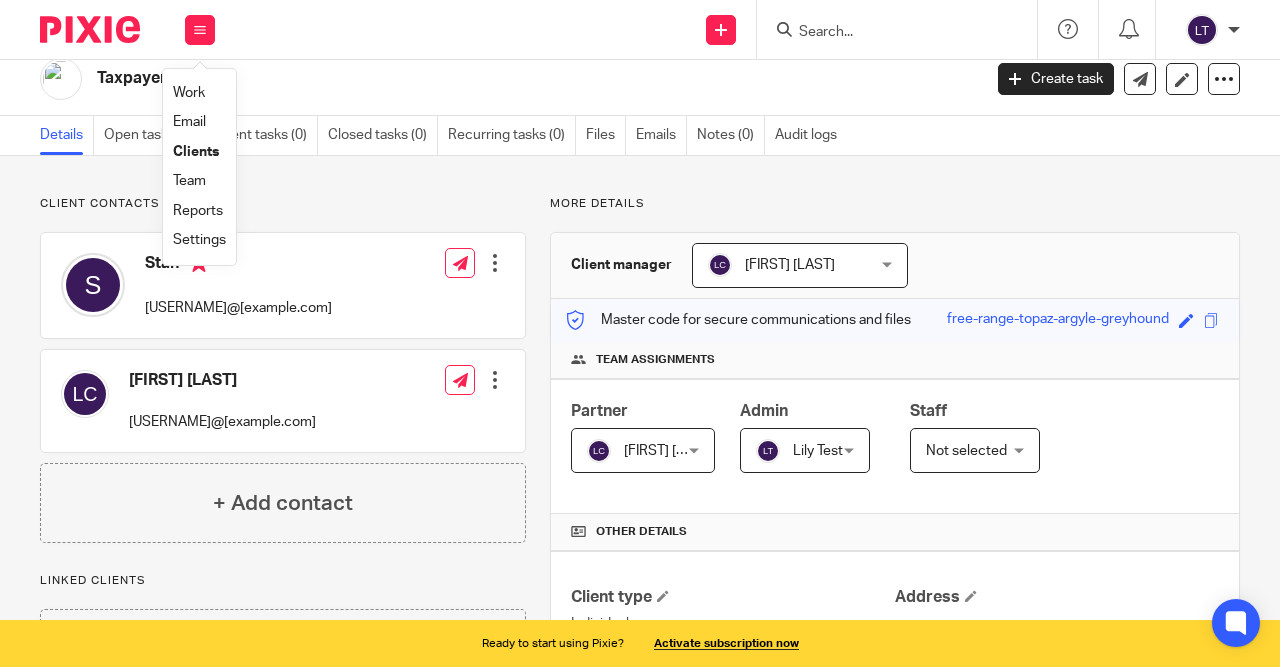 click on "Clients" at bounding box center [196, 152] 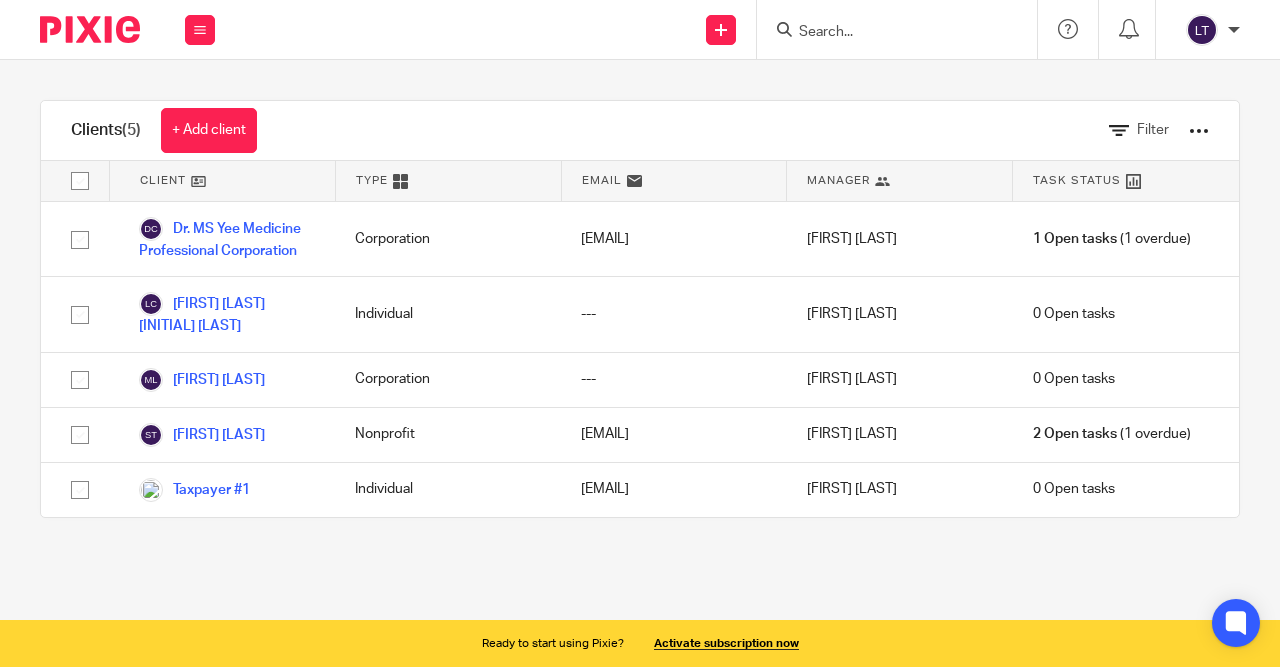 scroll, scrollTop: 0, scrollLeft: 0, axis: both 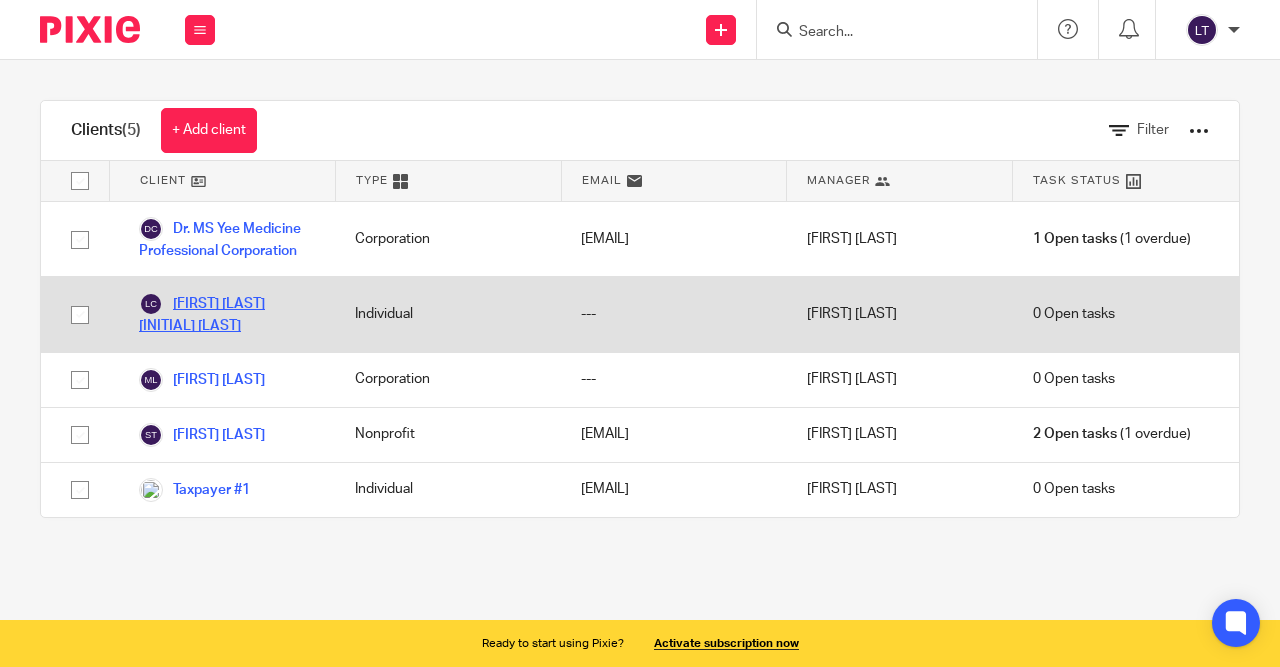click on "[FIRST] [LAST] [INITIAL] [LAST]" at bounding box center [227, 314] 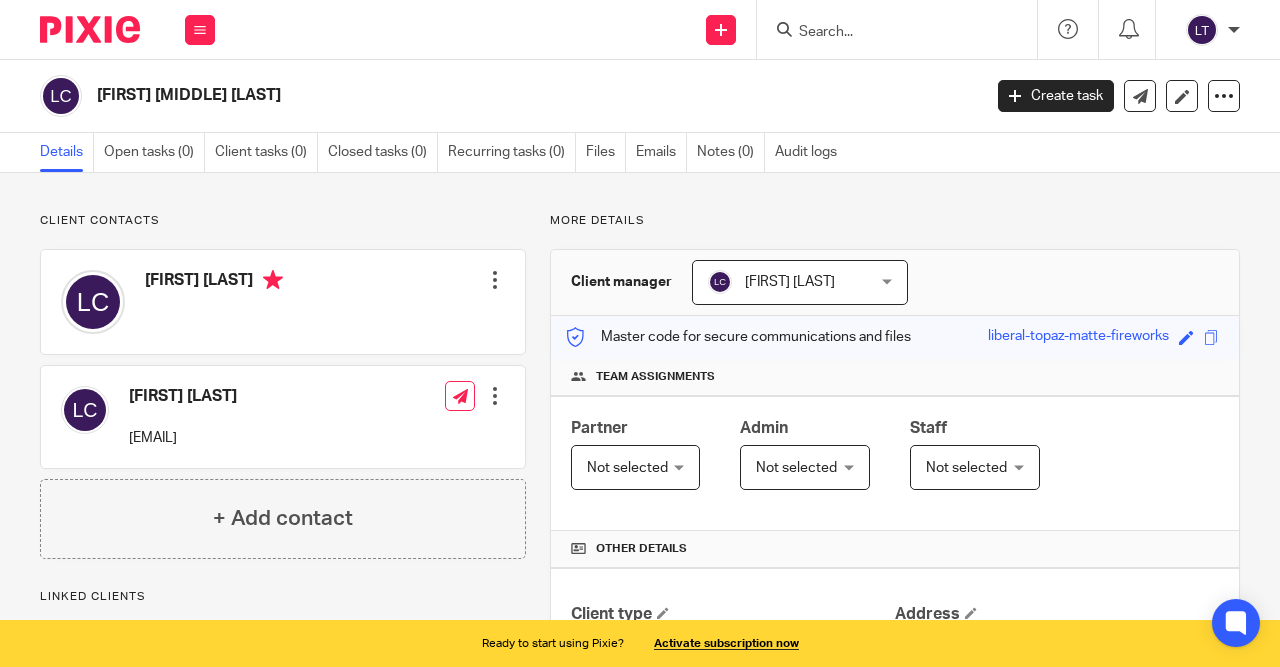 scroll, scrollTop: 0, scrollLeft: 0, axis: both 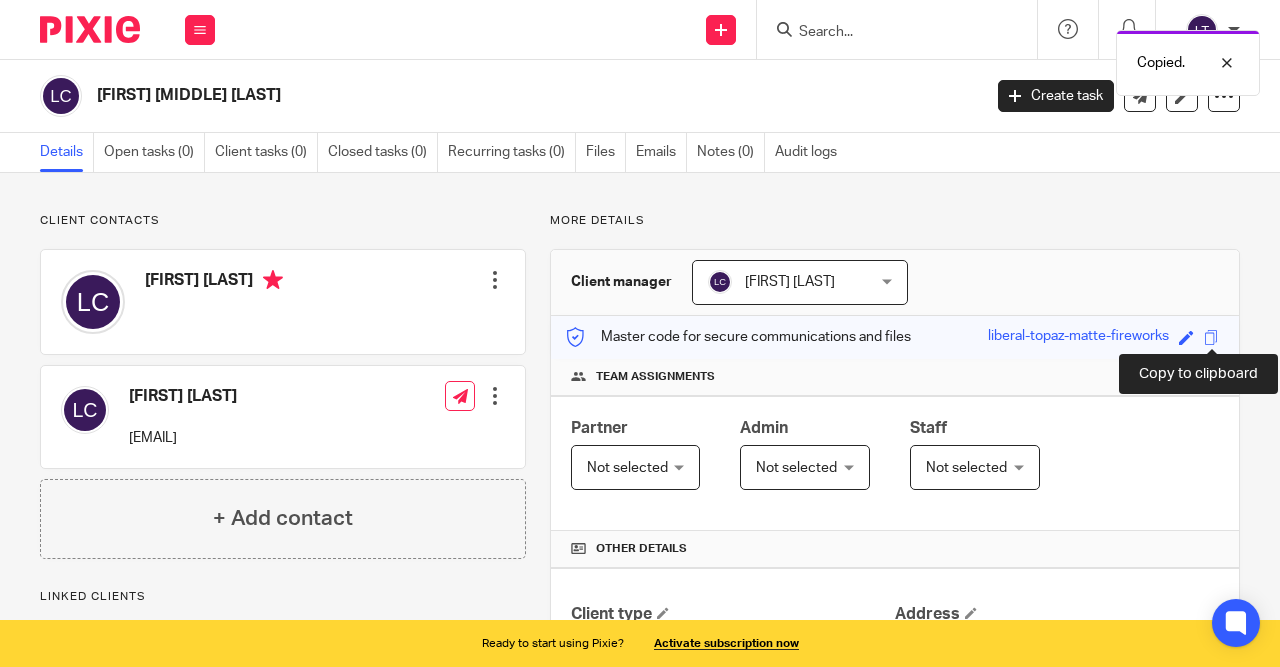 click on "Partner
Not selected
Not selected
Not selected
[FIRST] [LAST]
Lily Test
Admin
Not selected
Not selected
Not selected
[FIRST] [LAST]
Lily Test
Staff
Not selected
Not selected
Not selected
[FIRST] [LAST]
Lily Test" at bounding box center [895, 463] 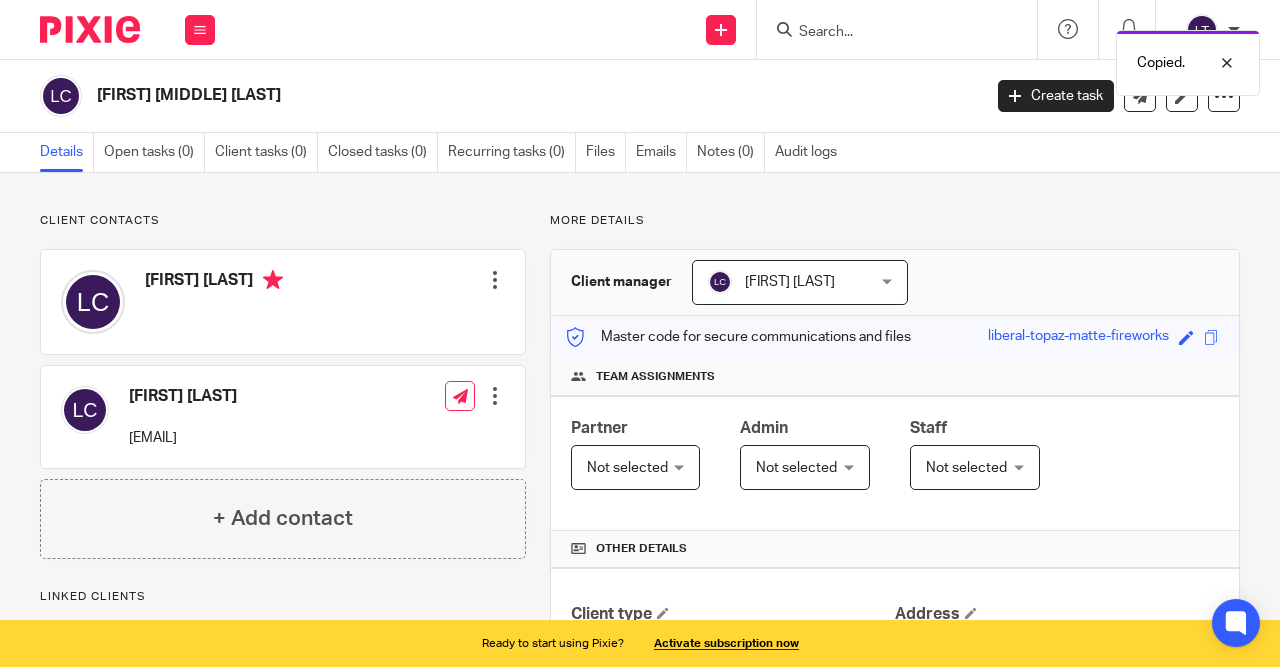 click on "Save
liberal-topaz-matte-fireworks" at bounding box center (1093, 337) 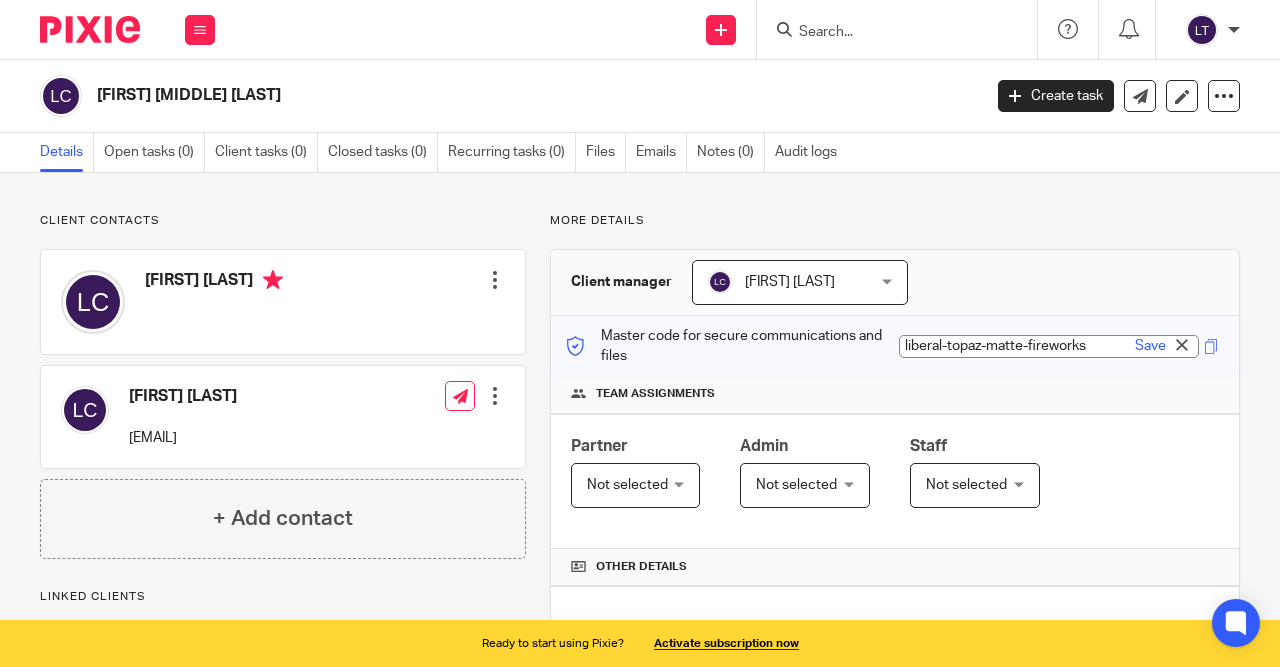 click on "Client contacts
Lillian Chan
Edit contact
Create client from contact
Export data
Delete contact
Lillian Chan
lillianchan@live.ca" at bounding box center (640, 530) 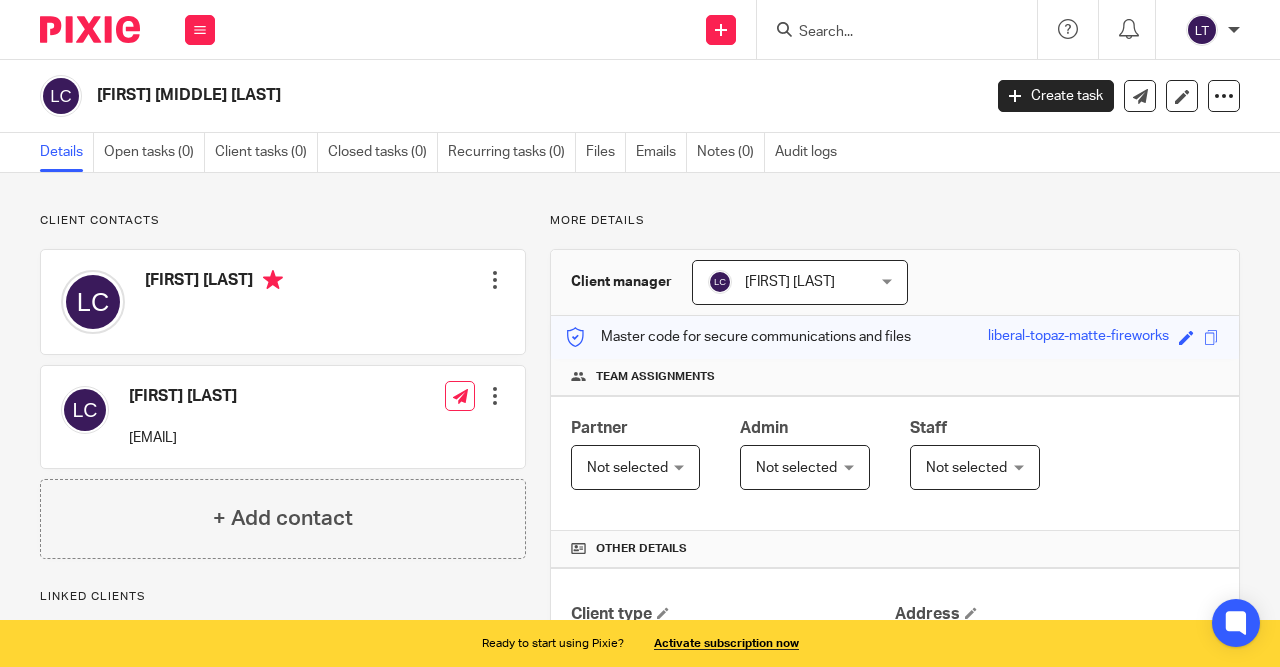 click at bounding box center [90, 29] 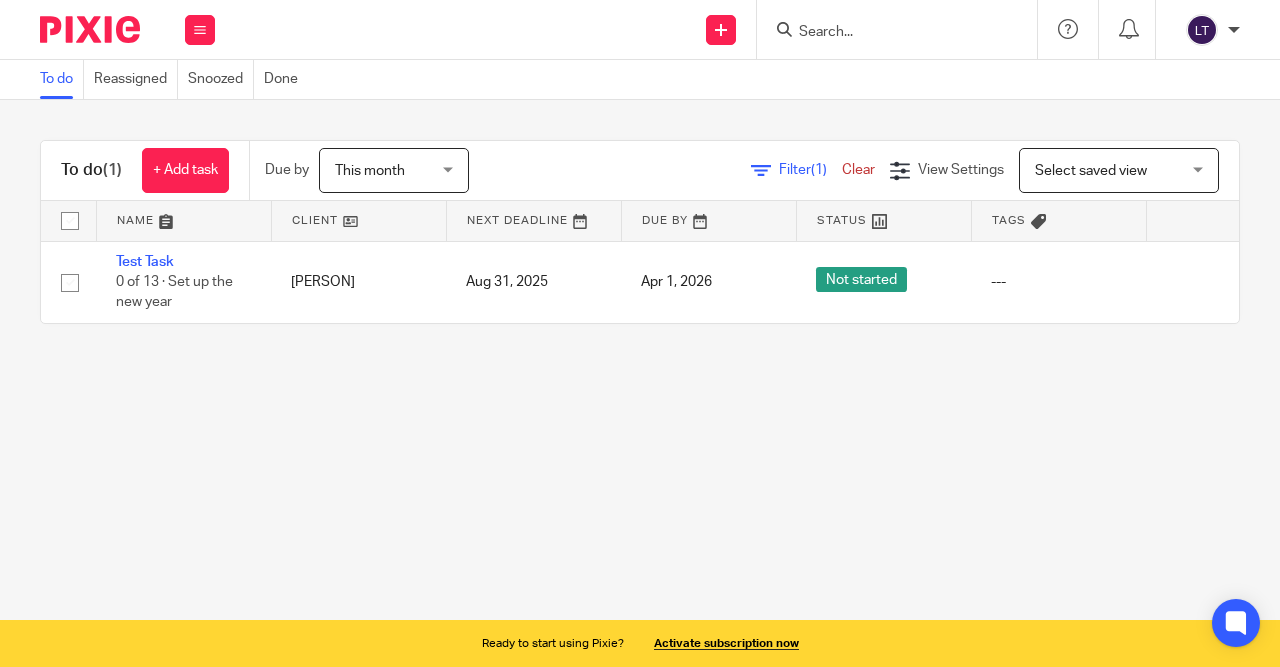 scroll, scrollTop: 0, scrollLeft: 0, axis: both 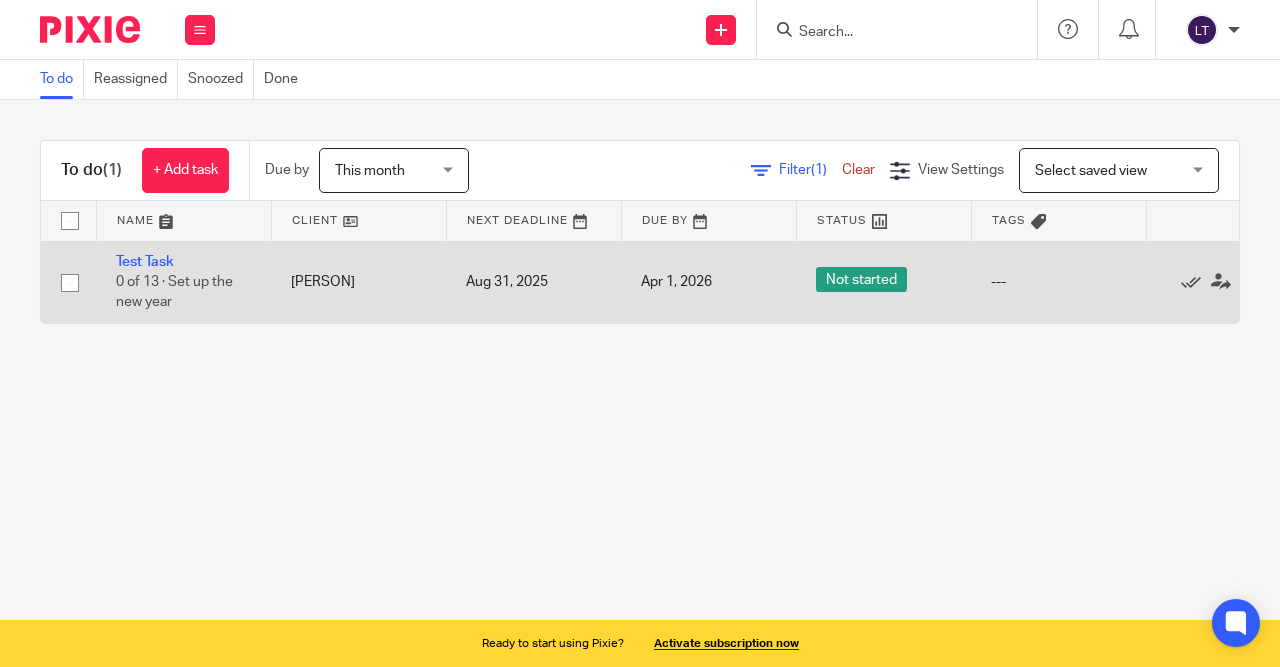 click on "0
of
13 ·
Set up the new year" at bounding box center (174, 292) 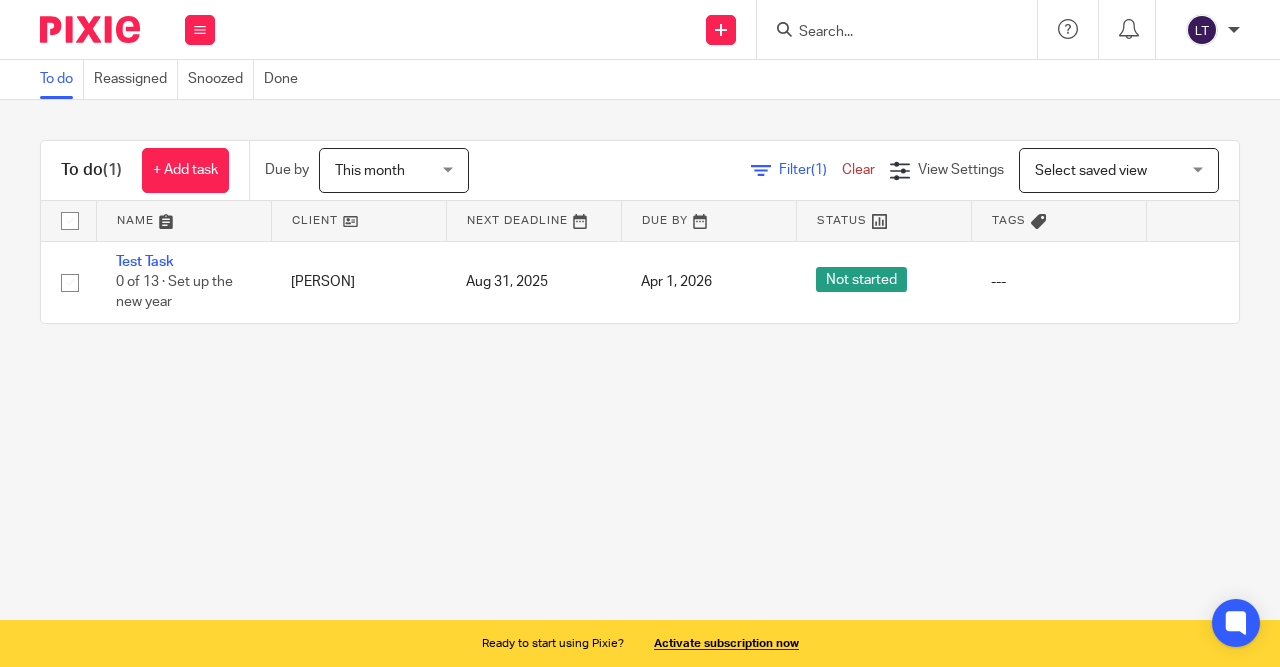 click on "To do
(1)   + Add task    Due by
This month
This month
Today
Tomorrow
This week
Next week
This month
Next month
All
this_month     Filter
(1) Clear     View Settings   View Settings     (1) Filters   Clear   Save     Manage saved views
Select saved view
Select saved view
Select saved view
Name     Client     Next Deadline     Due By     Status   Tags       Test Task
0
of
13 ·
Set up the new year
[PERSON]
Aug 31, 2025
Apr 1, 2026
Not started
---             Edit task
Delete
Save new filter" at bounding box center [640, 232] 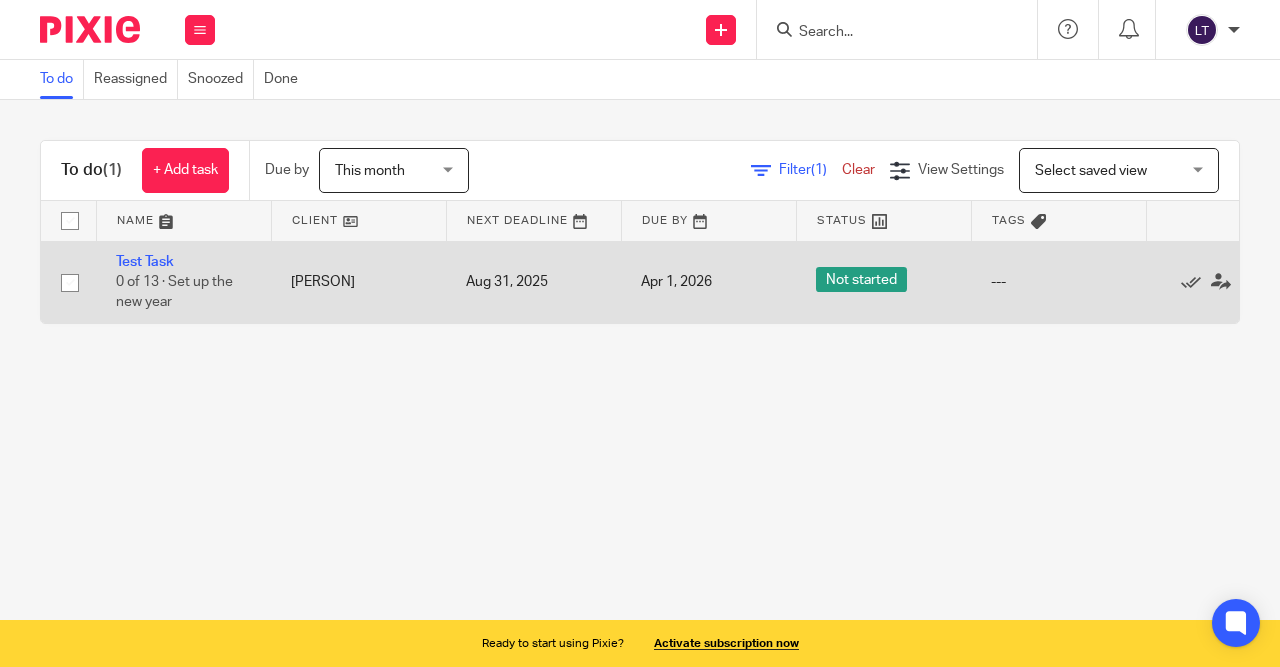 click on "0
of
13 ·
Set up the new year" at bounding box center [174, 292] 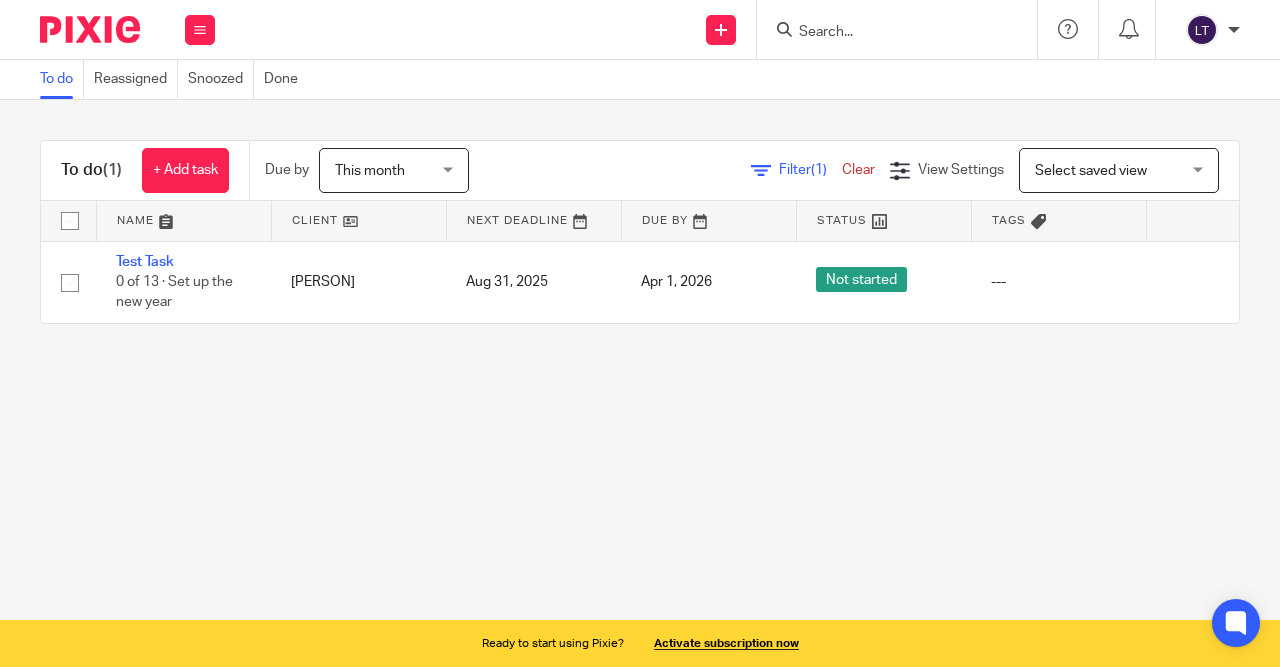 click on "To do
Reassigned
Snoozed
Done
To do
(1)   + Add task    Due by
This month
This month
Today
Tomorrow
This week
Next week
This month
Next month
All
this_month     Filter
(1) Clear     View Settings   View Settings     (1) Filters   Clear   Save     Manage saved views
Select saved view
Select saved view
Select saved view
Name     Client     Next Deadline     Due By     Status   Tags       Test Task
0
of
13 ·
Set up the new year
Stanley Tsui
Aug 31, 2025
Apr 1, 2026
Not started
---" at bounding box center (640, 333) 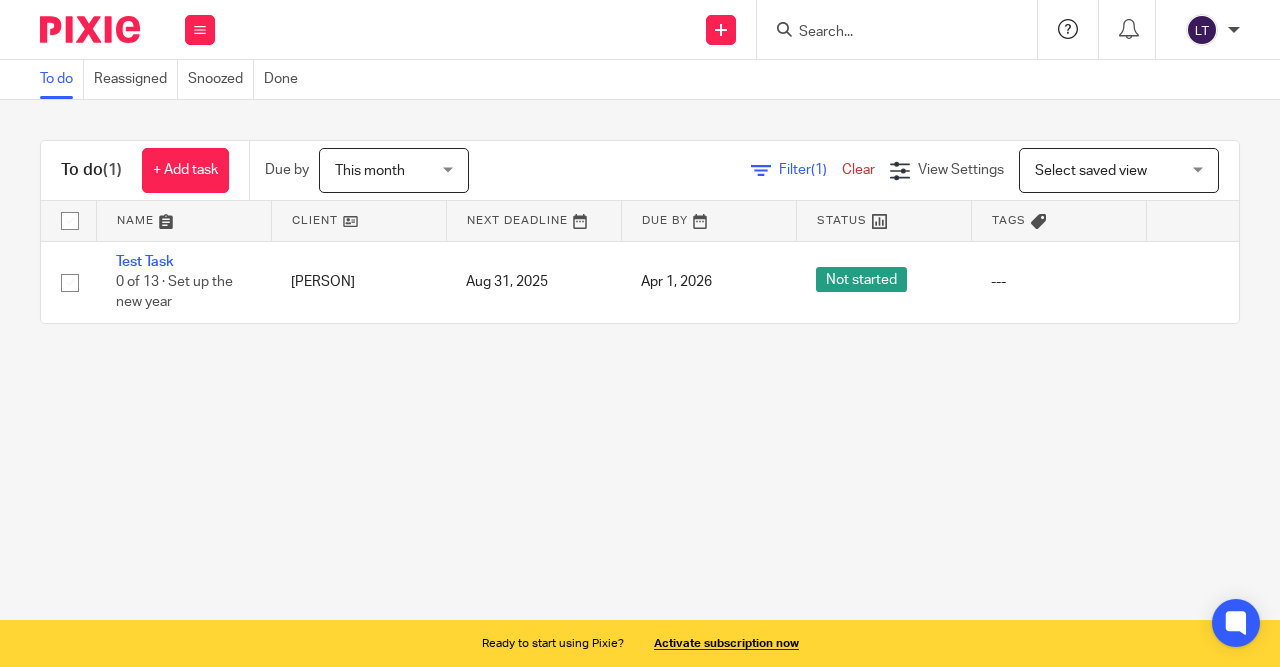 click at bounding box center [1068, 29] 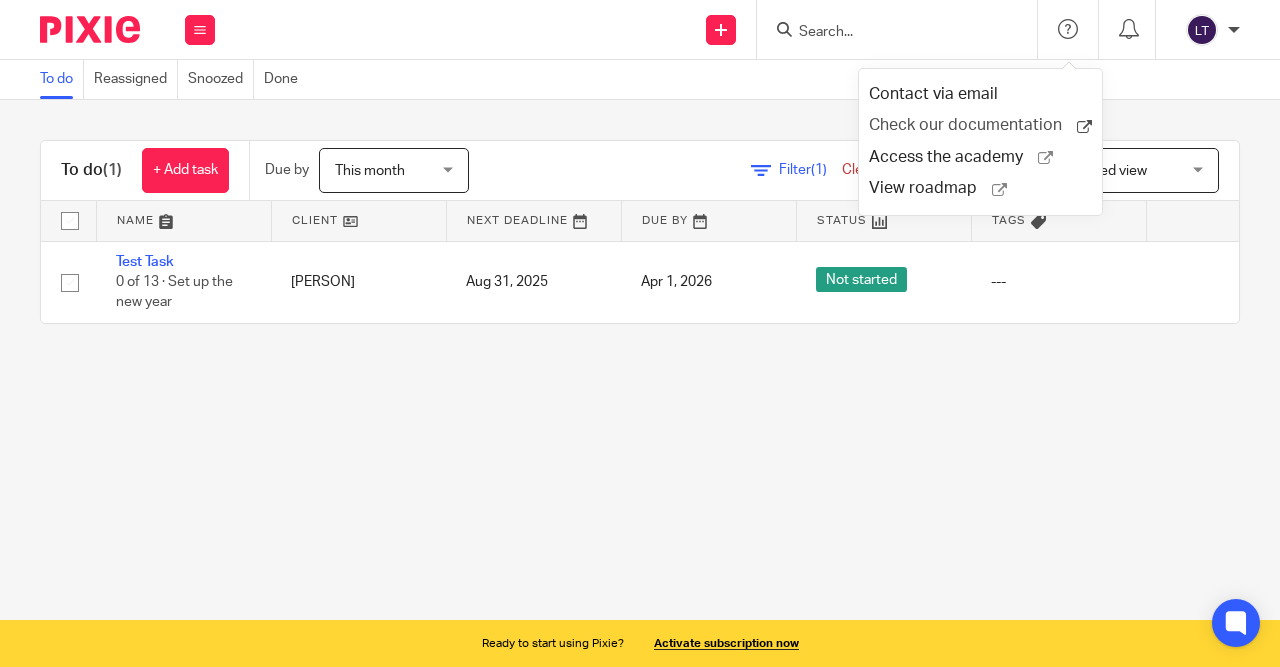 click on "Check our documentation" at bounding box center [973, 125] 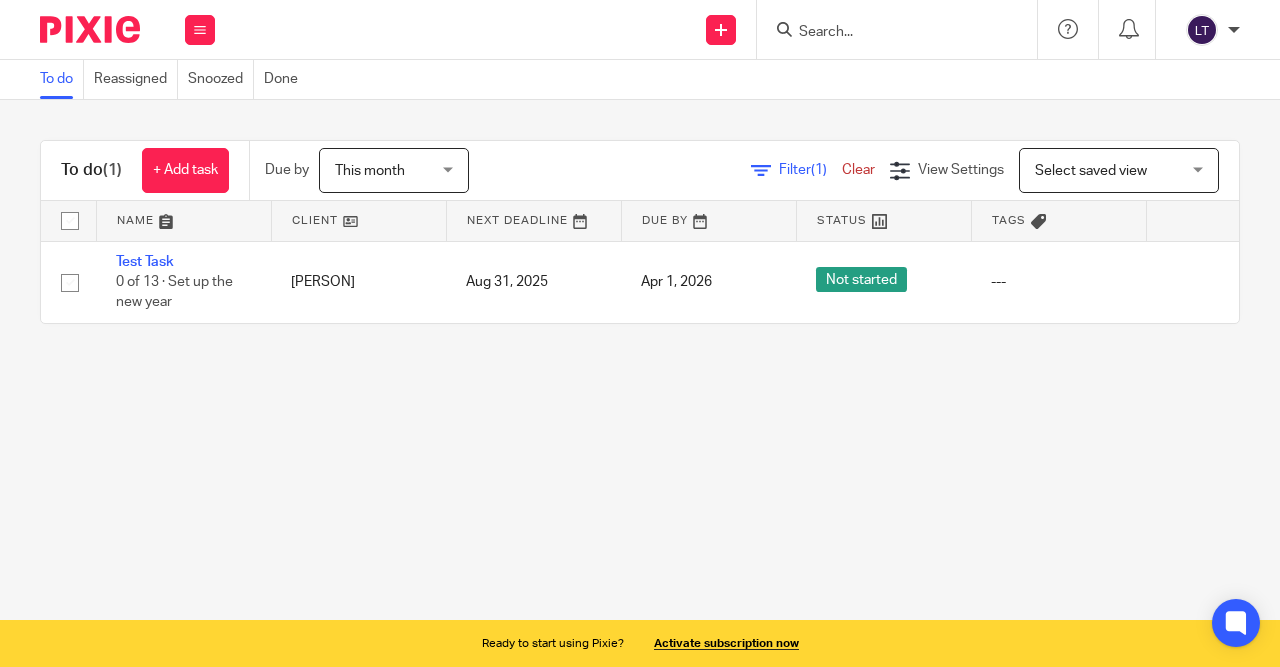 click on "Lily Test" at bounding box center [1208, 30] 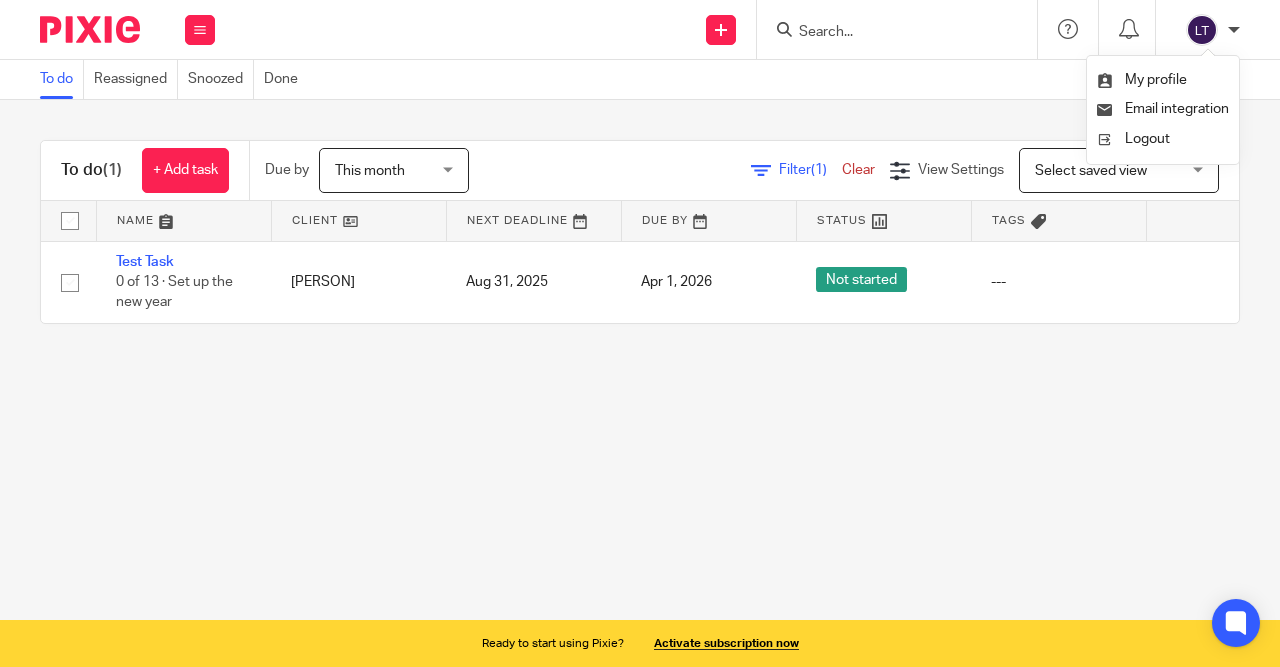 click at bounding box center (887, 33) 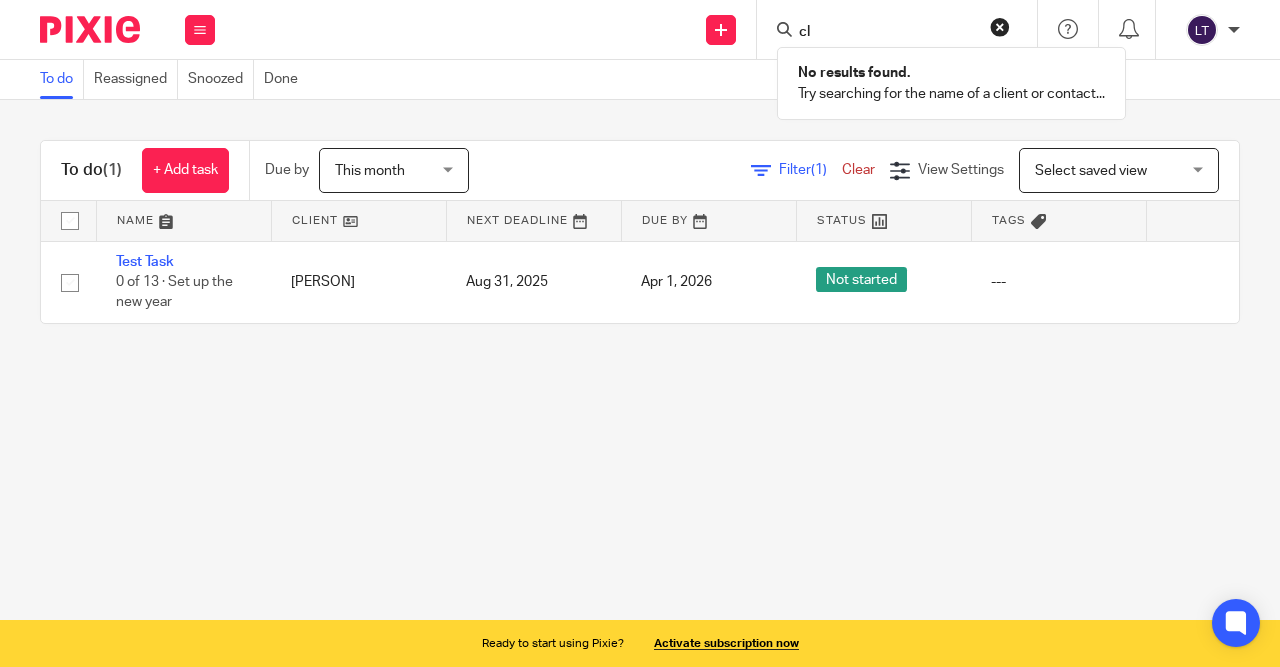 type on "c" 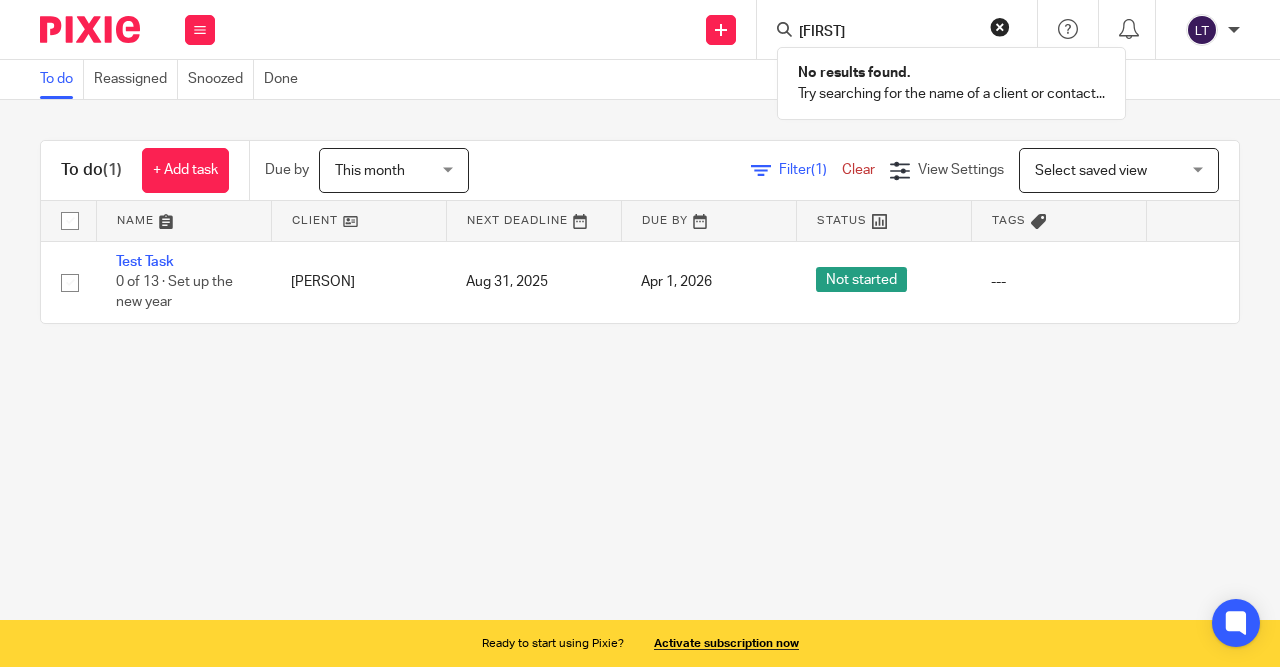 click at bounding box center [0, 0] 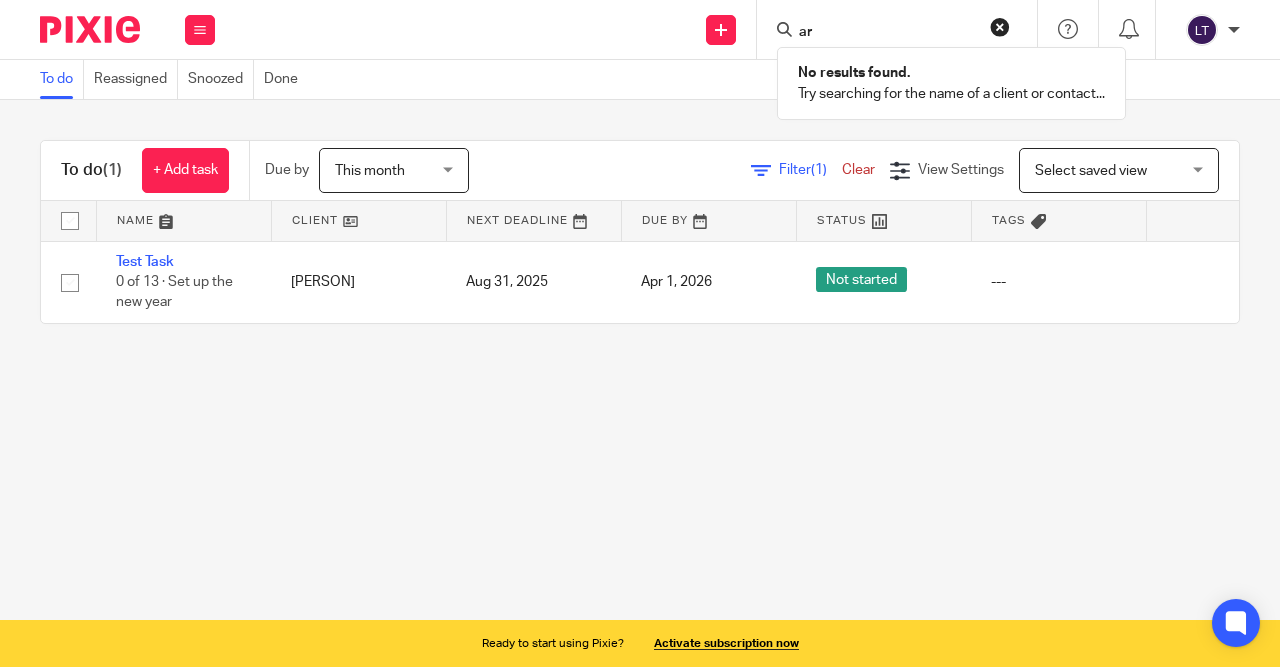 type on "a" 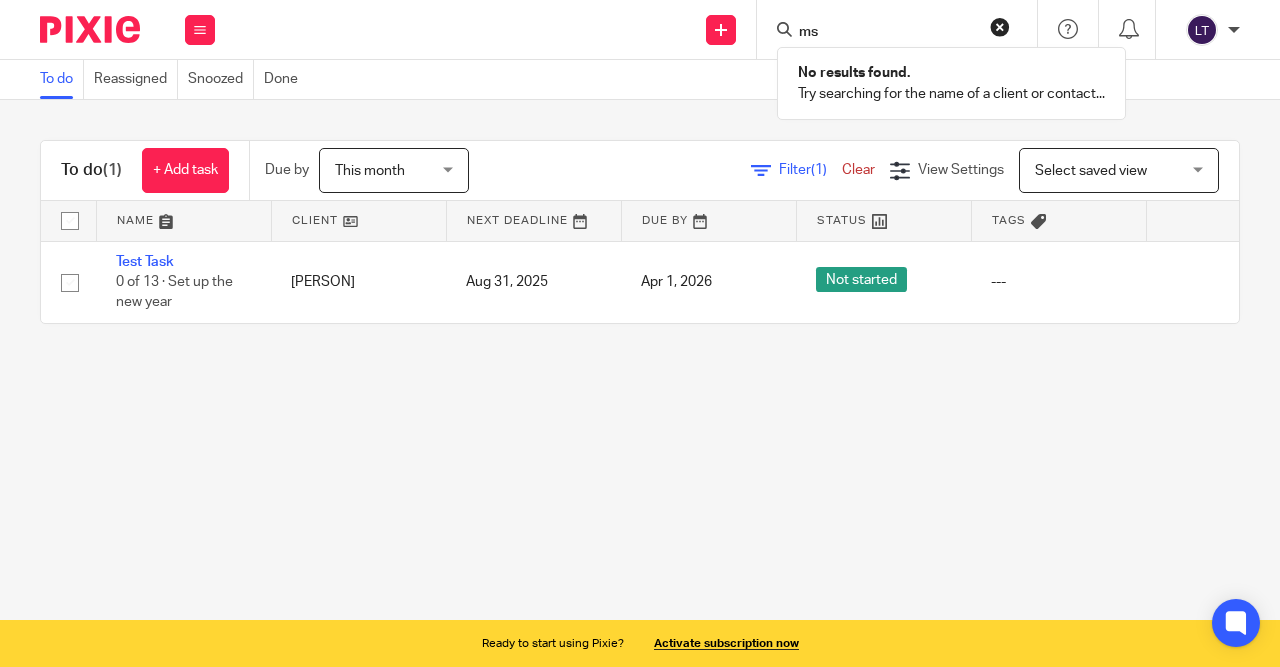 type on "m" 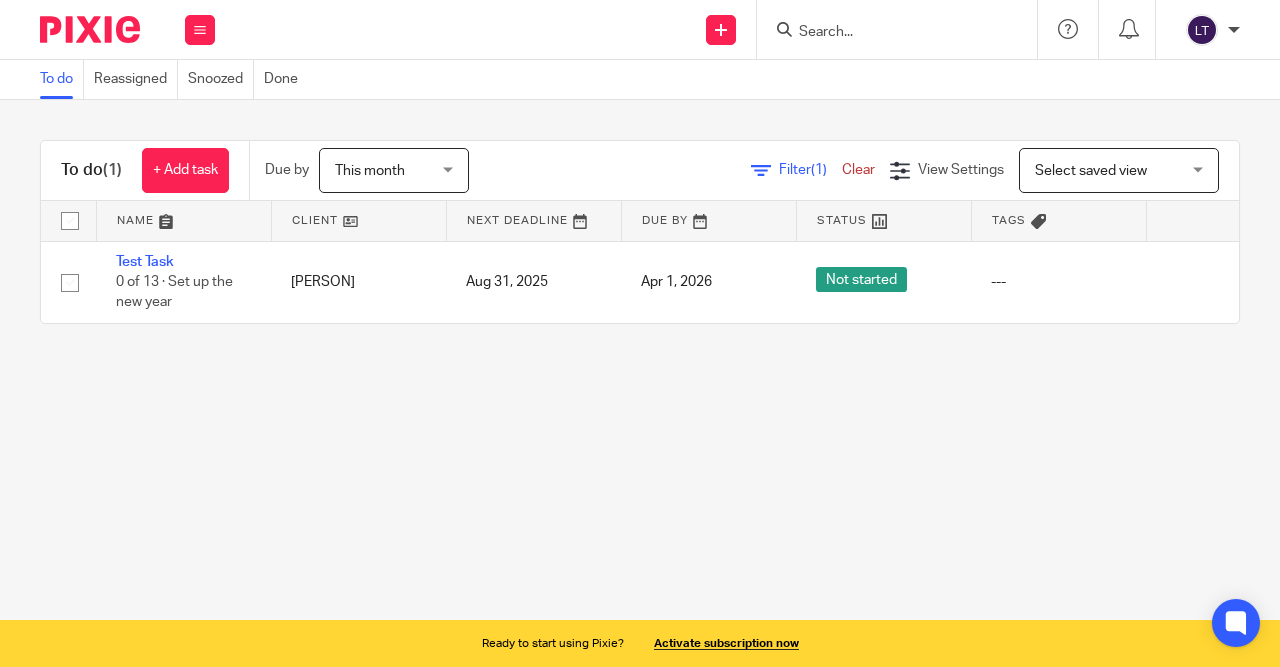 type on "m" 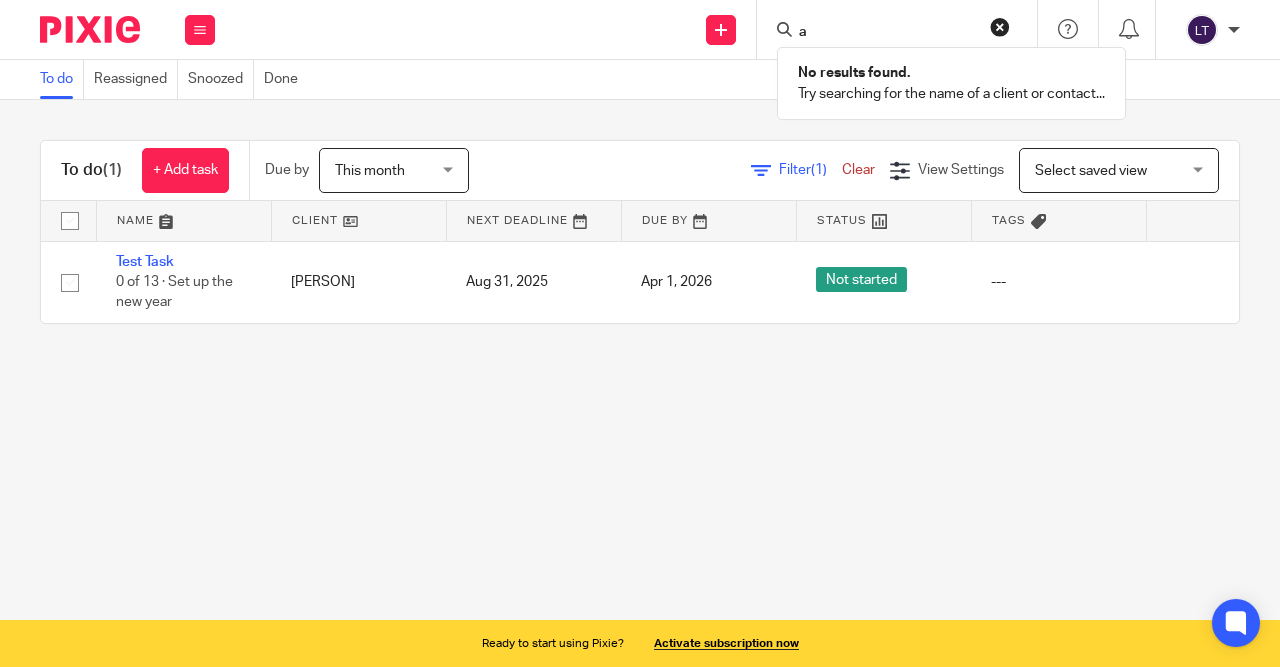 type on "a" 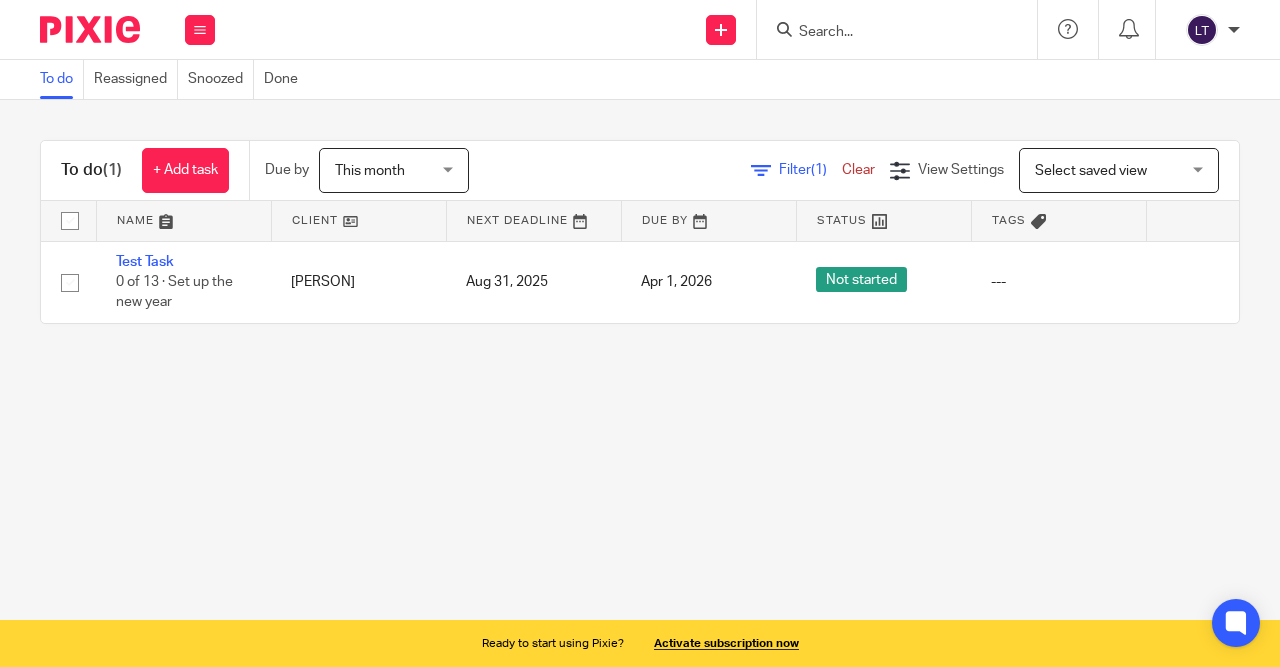 click on "To do" at bounding box center (62, 79) 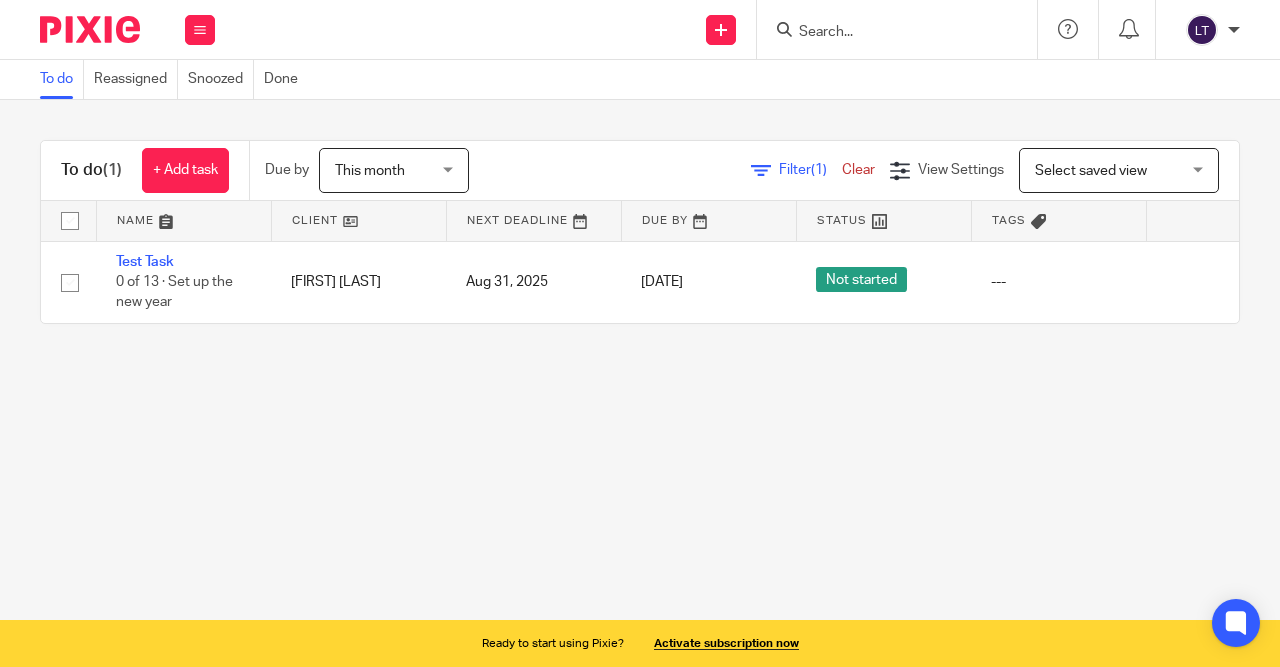 scroll, scrollTop: 0, scrollLeft: 0, axis: both 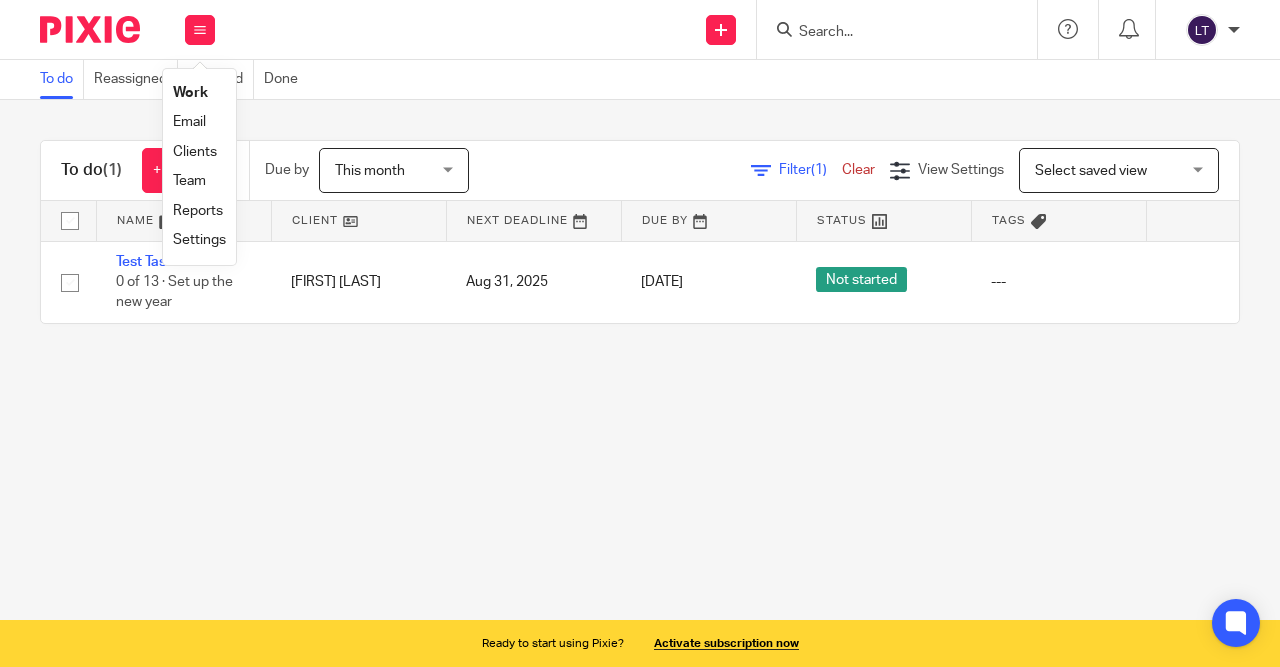 click on "Clients" at bounding box center (195, 152) 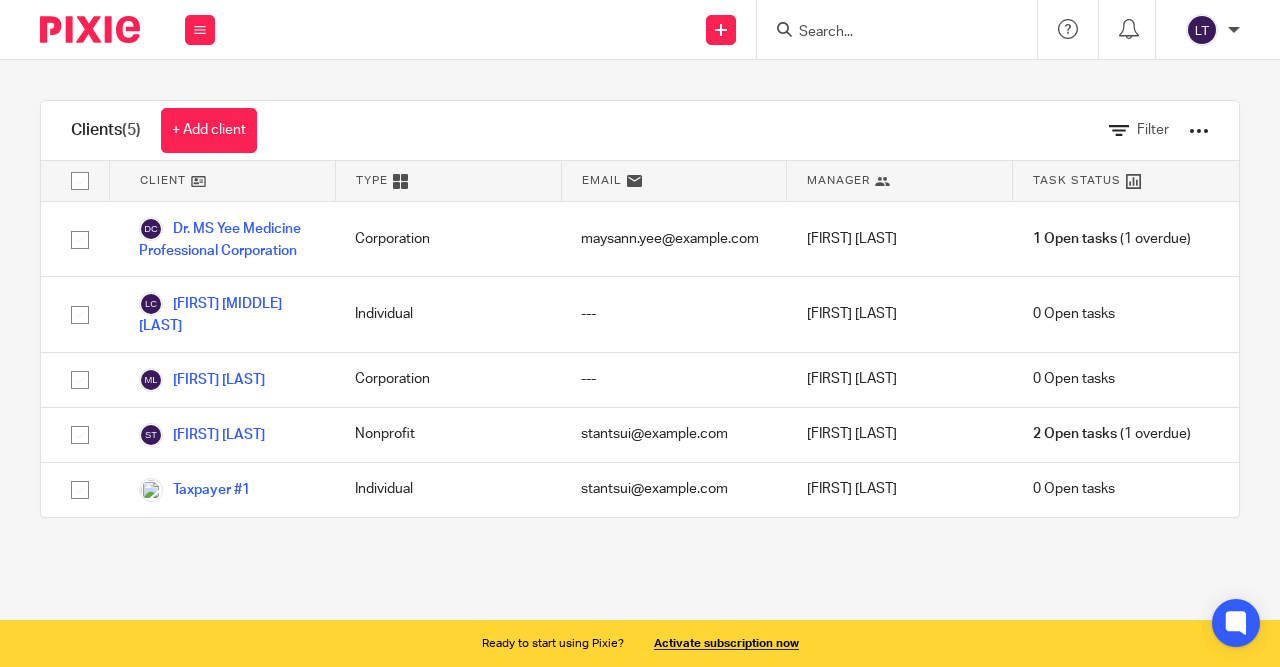 scroll, scrollTop: 0, scrollLeft: 0, axis: both 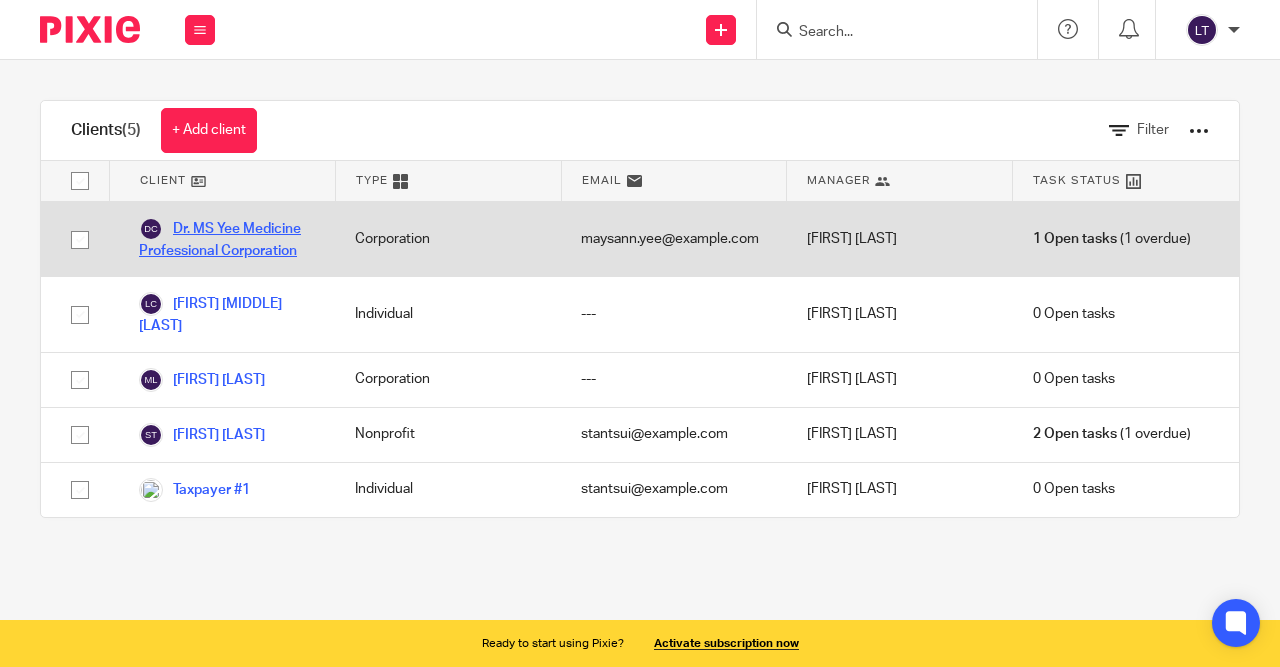 click on "Dr. MS Yee Medicine Professional Corporation" at bounding box center [227, 239] 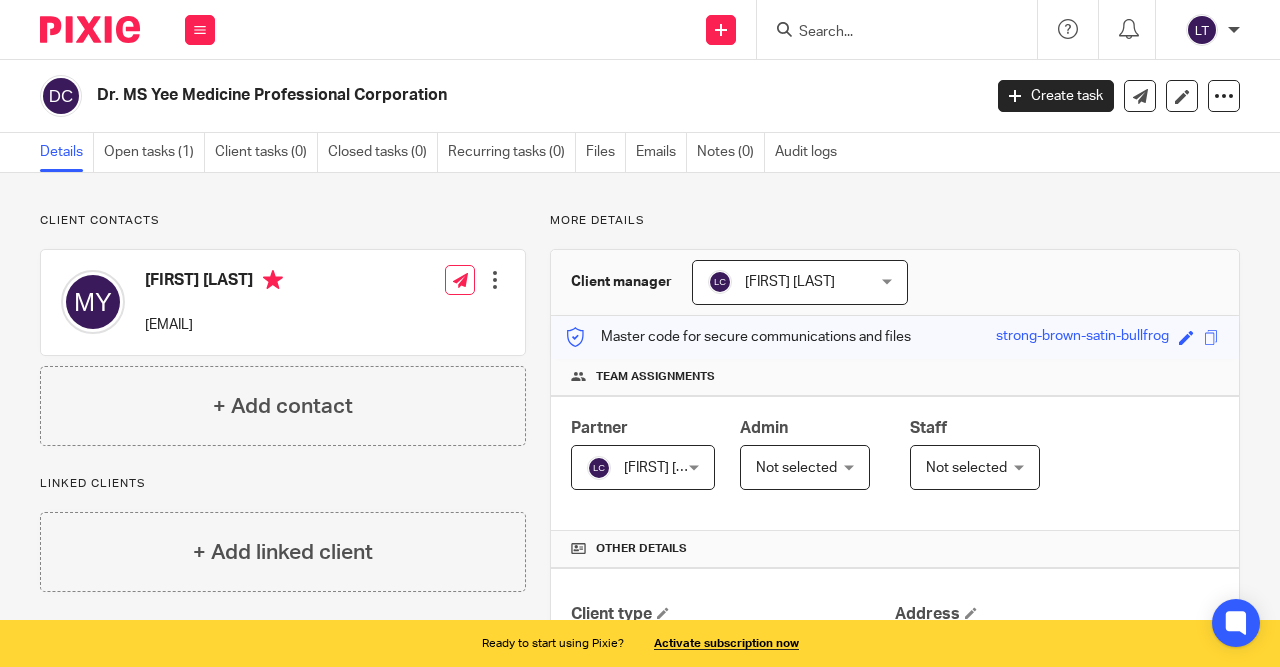 scroll, scrollTop: 0, scrollLeft: 0, axis: both 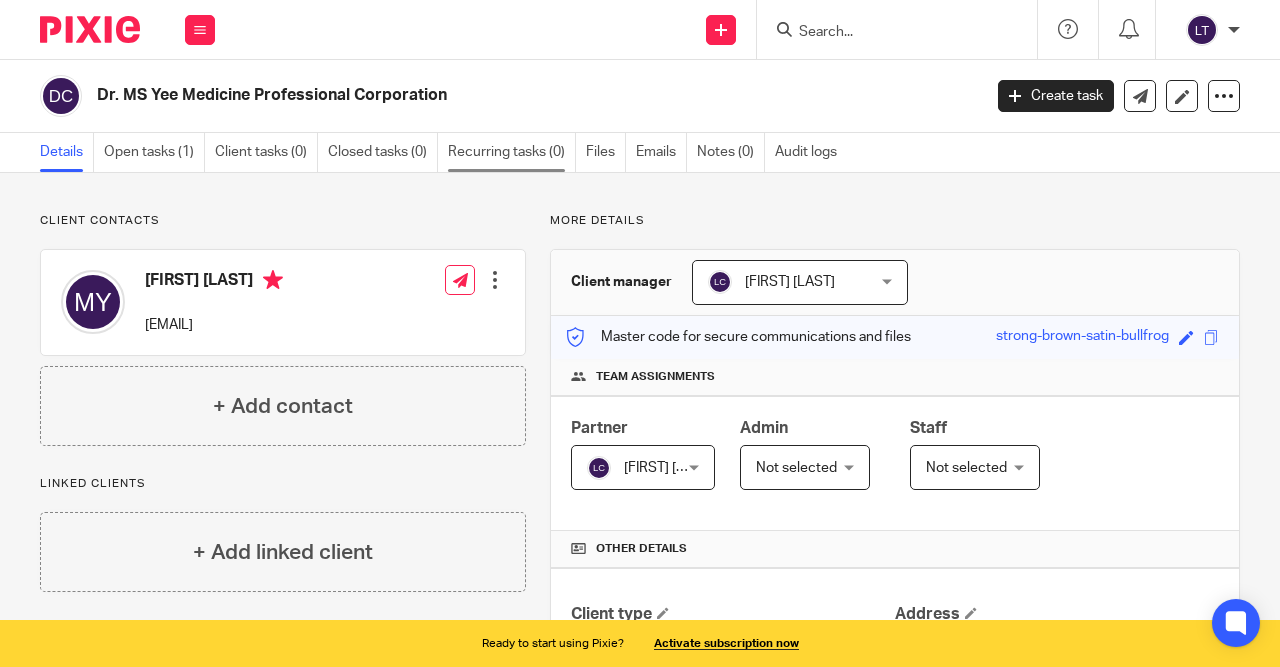 click on "Recurring tasks (0)" at bounding box center [512, 152] 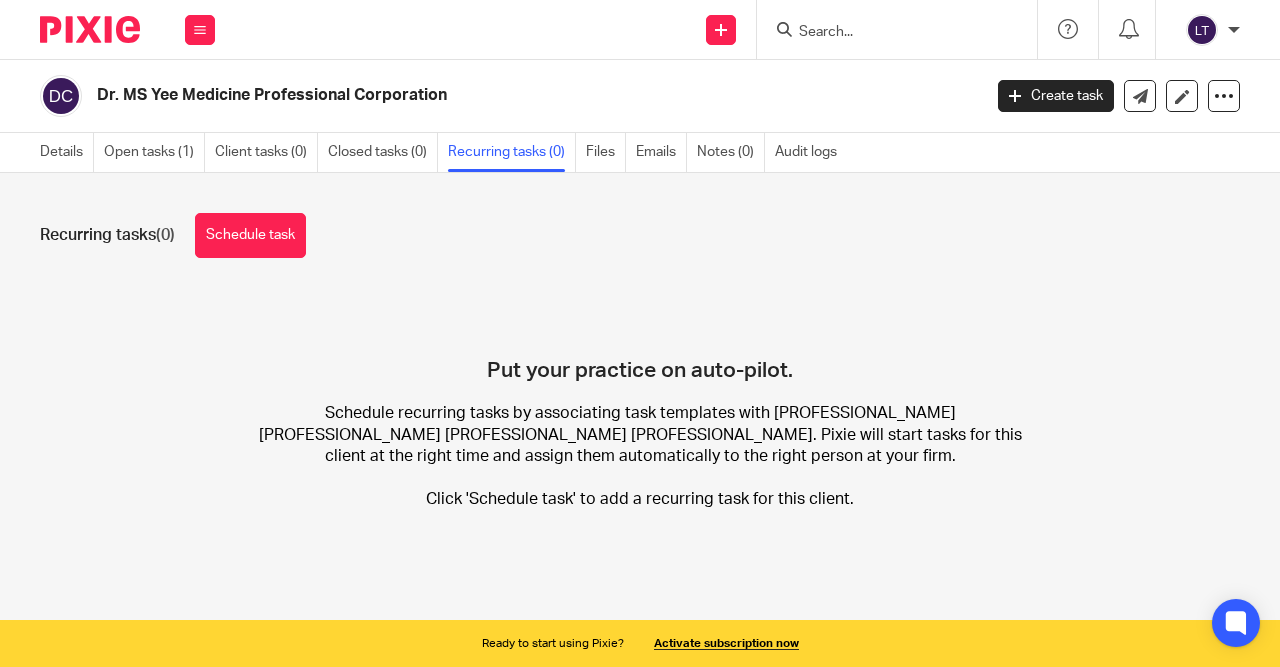 scroll, scrollTop: 0, scrollLeft: 0, axis: both 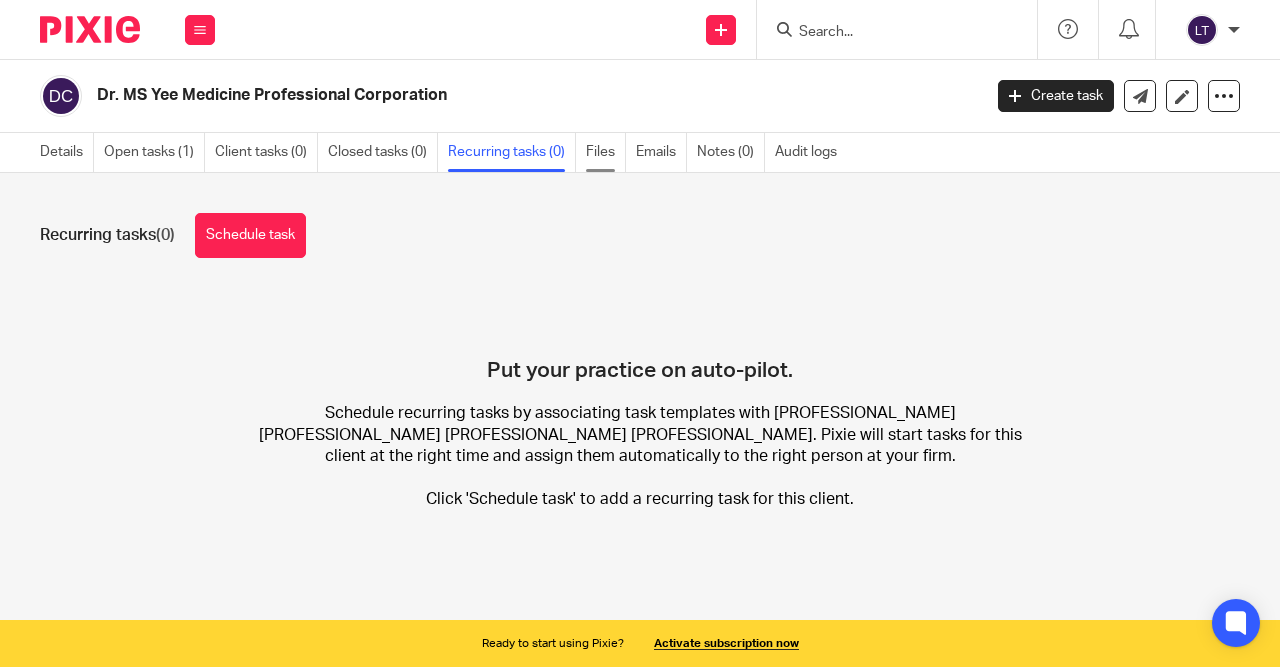 click on "Files" at bounding box center (606, 152) 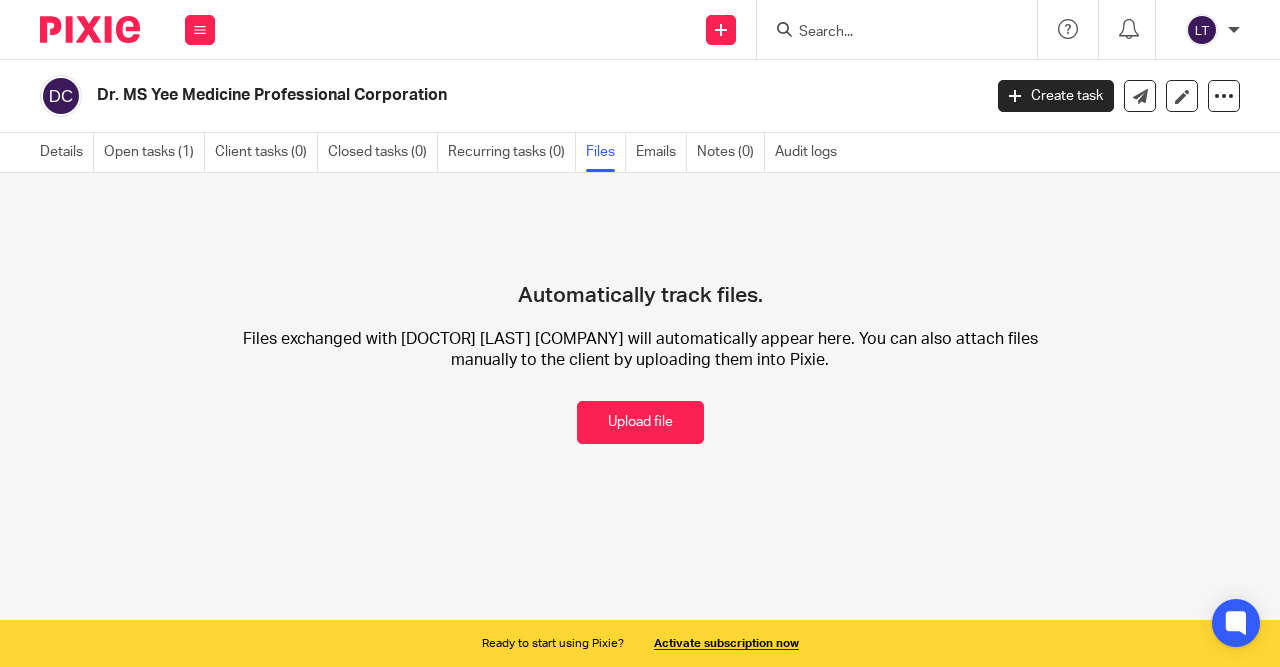 scroll, scrollTop: 0, scrollLeft: 0, axis: both 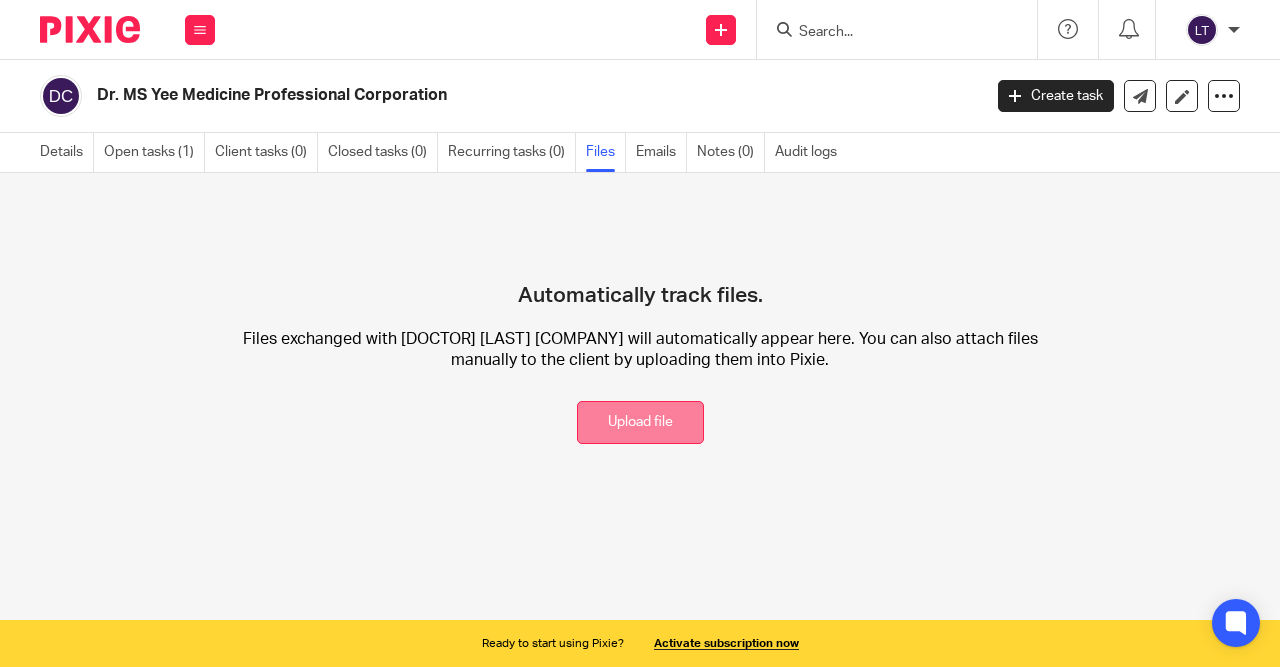 click on "Upload file" at bounding box center (640, 422) 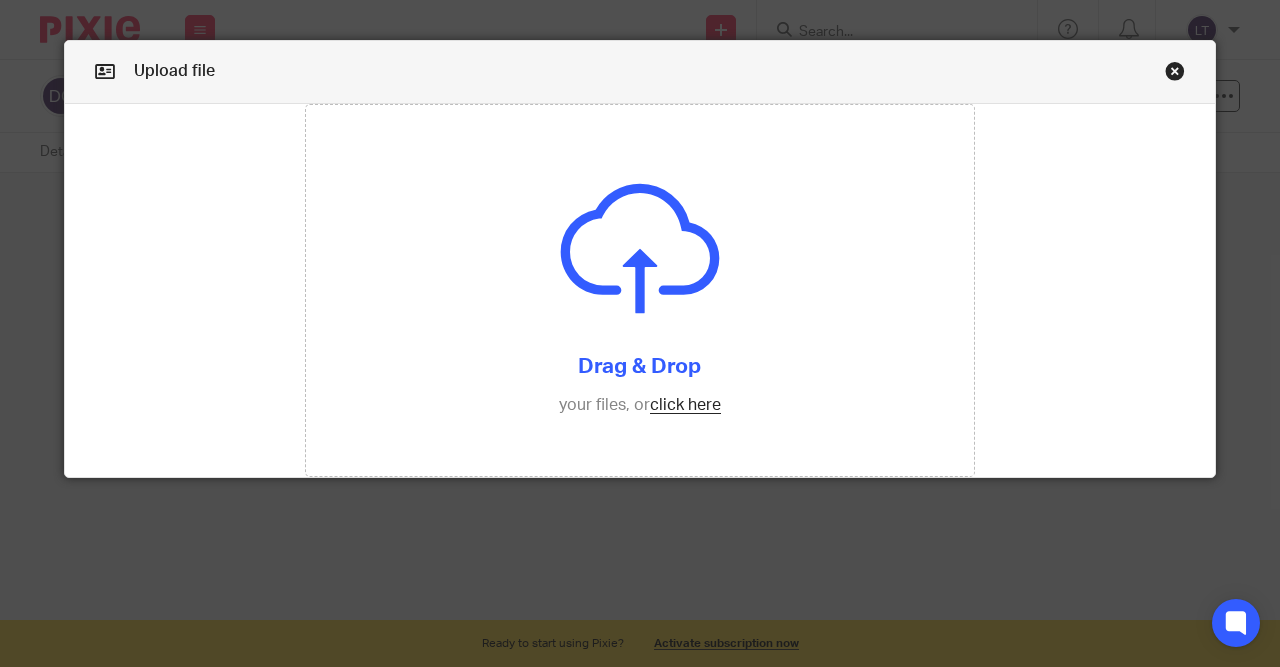click on "Upload file" at bounding box center (640, 72) 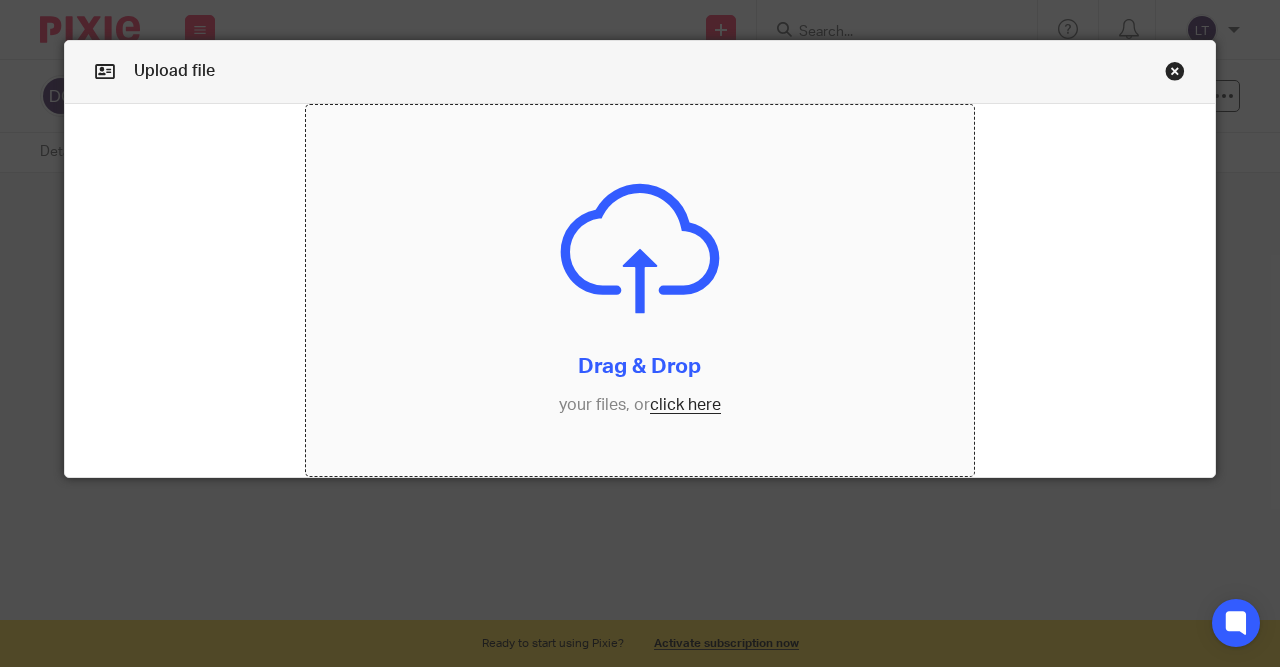 click at bounding box center (640, 291) 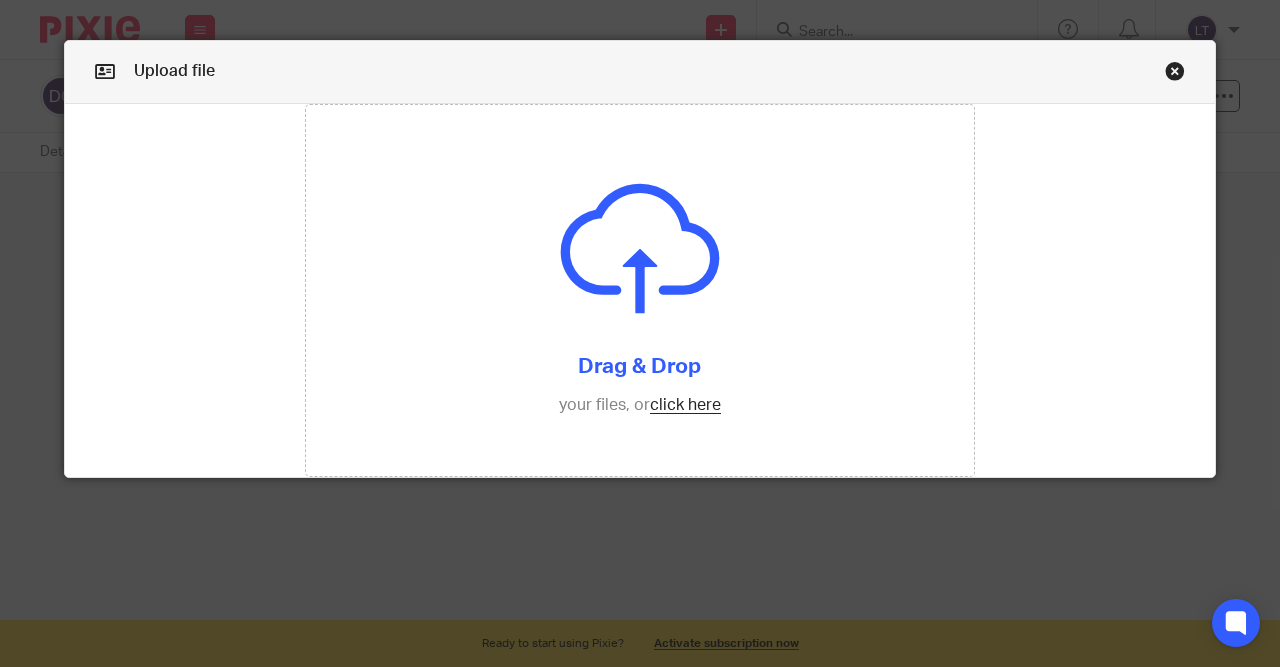 click at bounding box center [1175, 74] 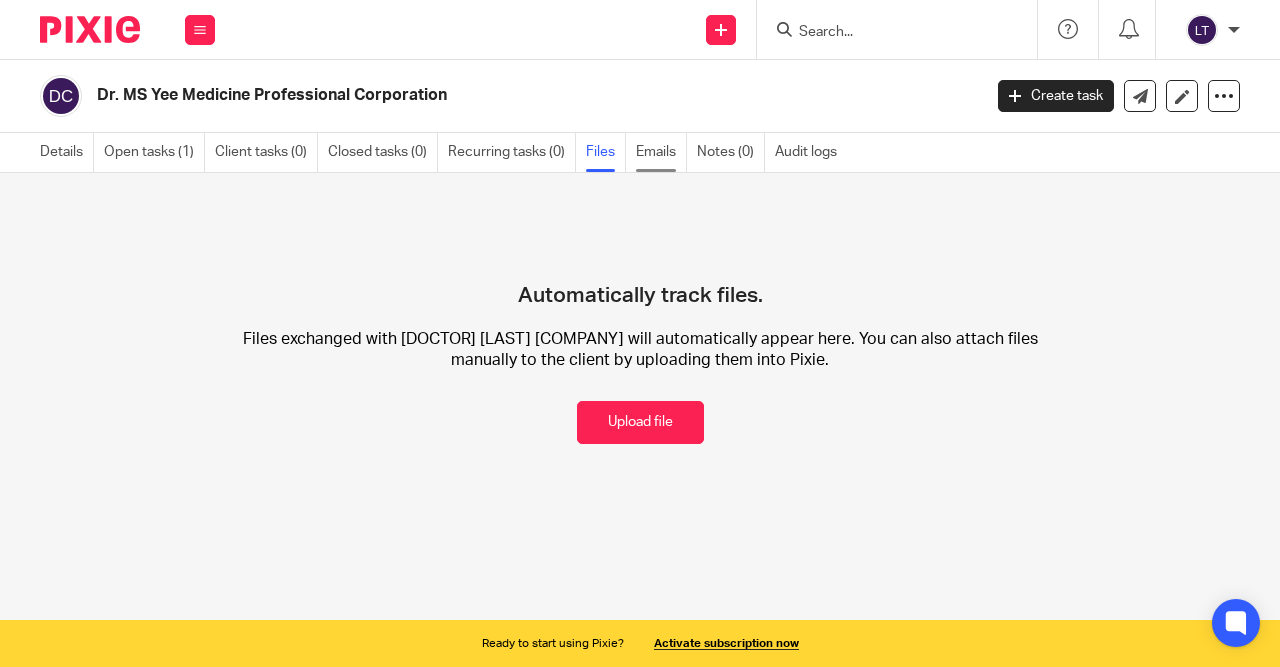 scroll, scrollTop: 0, scrollLeft: 0, axis: both 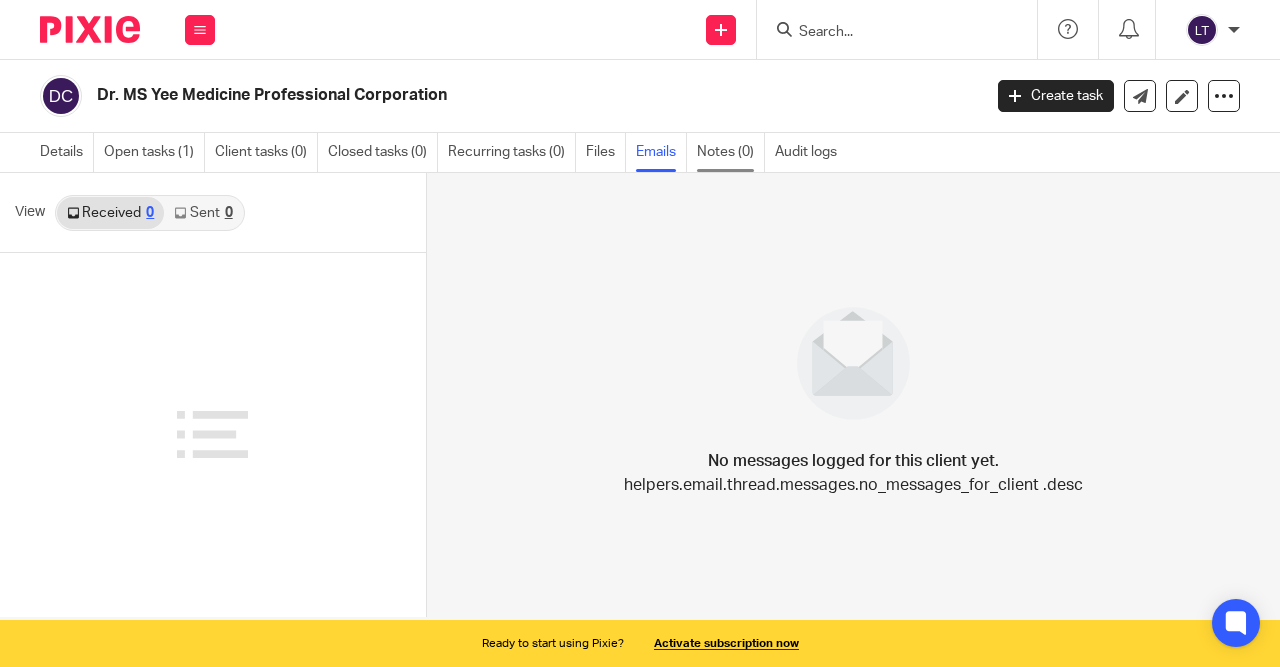 click on "Notes (0)" at bounding box center (731, 152) 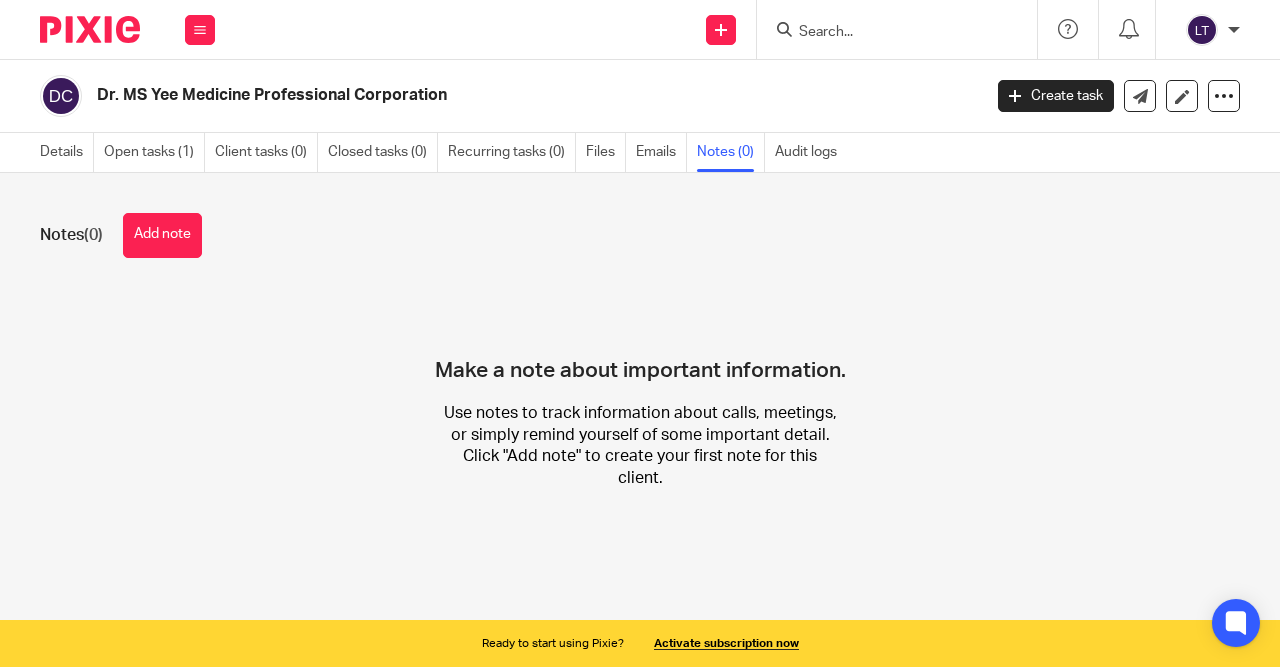 scroll, scrollTop: 0, scrollLeft: 0, axis: both 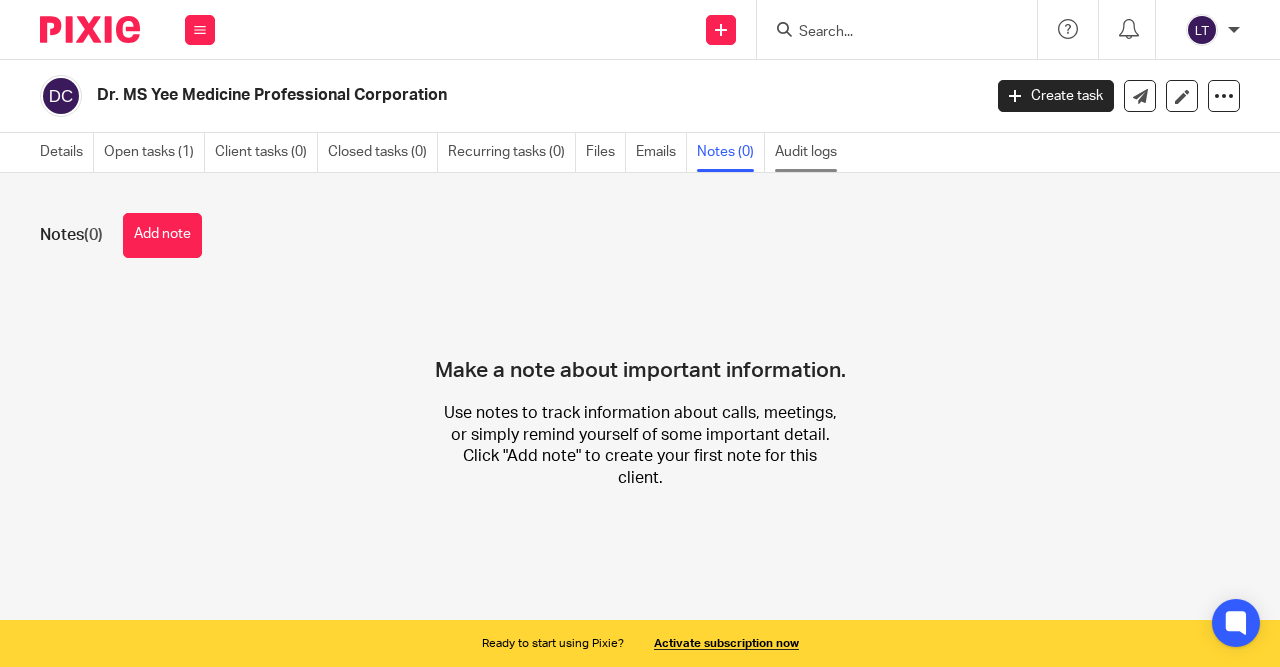 click on "Audit logs" at bounding box center (811, 152) 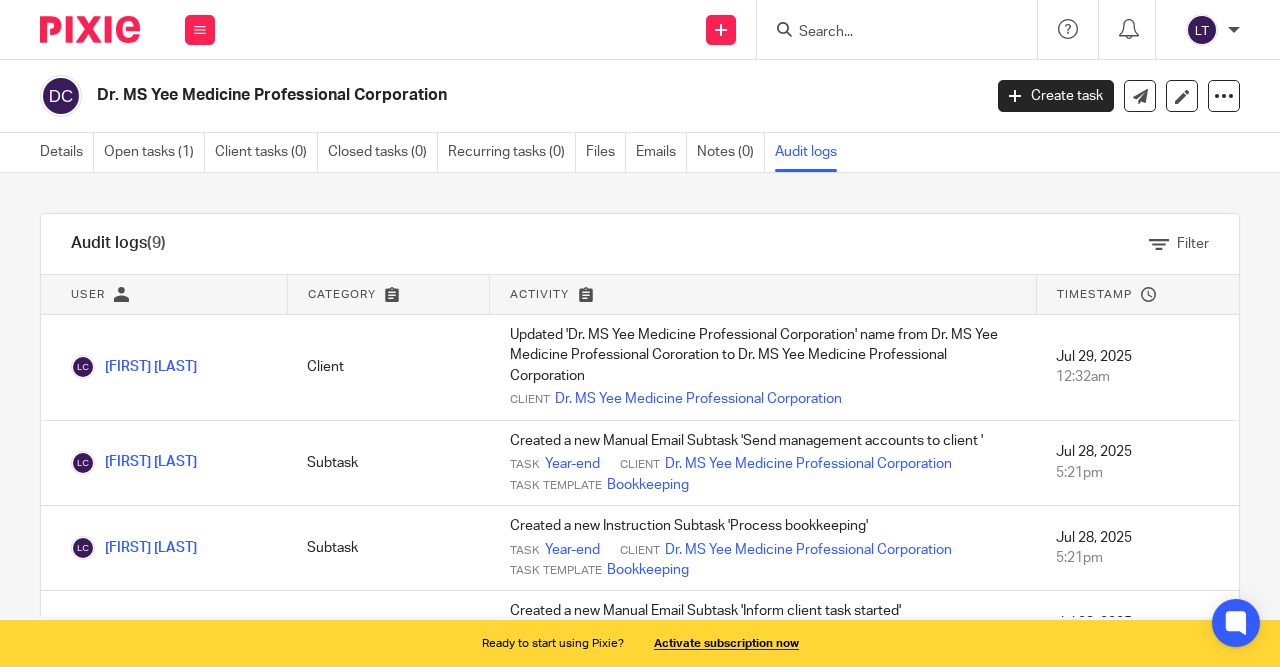 scroll, scrollTop: 0, scrollLeft: 0, axis: both 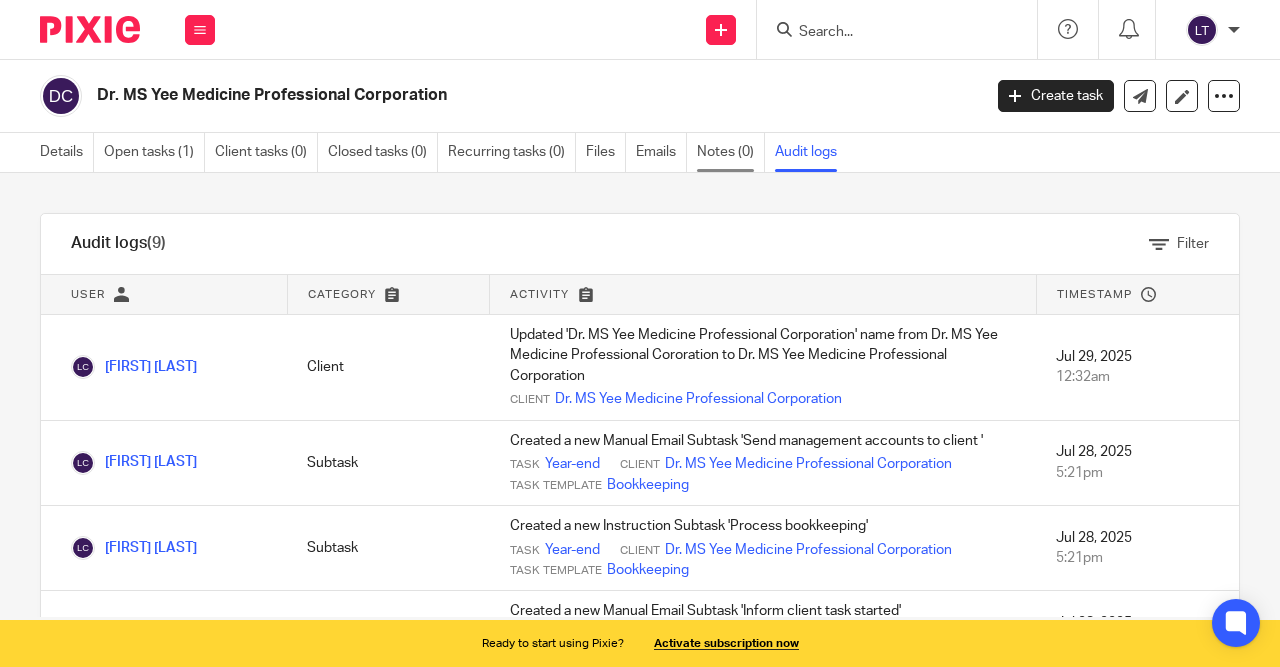 click on "Notes (0)" at bounding box center [731, 152] 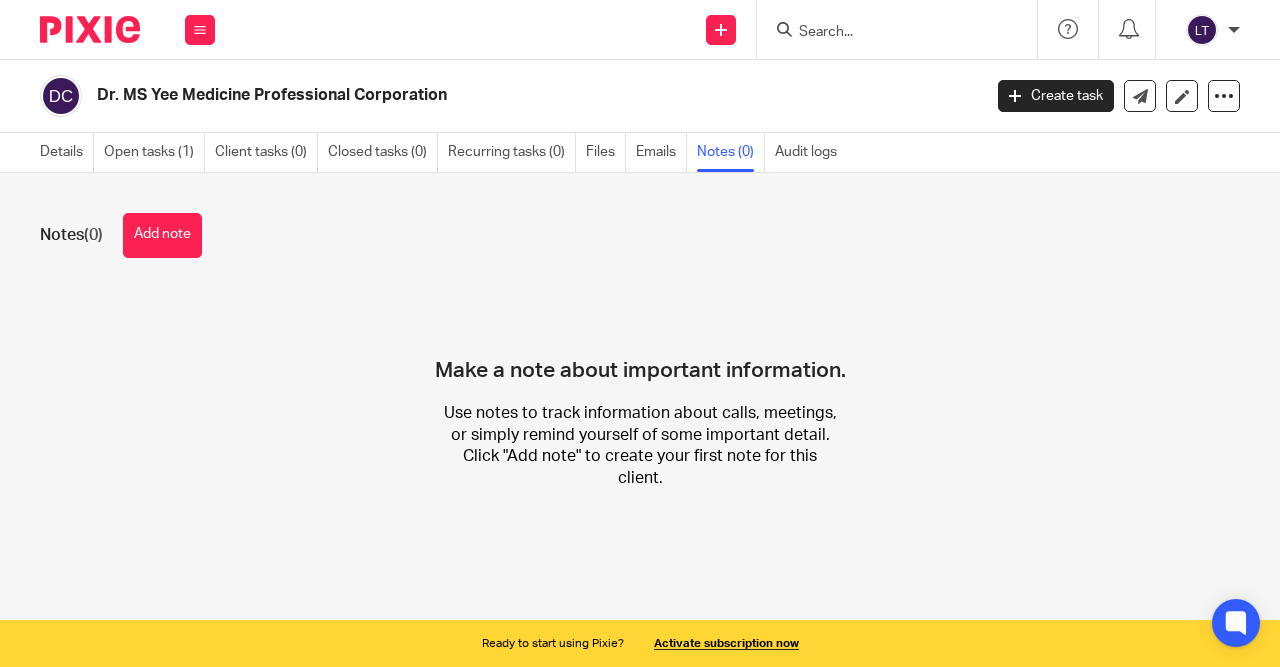 scroll, scrollTop: 0, scrollLeft: 0, axis: both 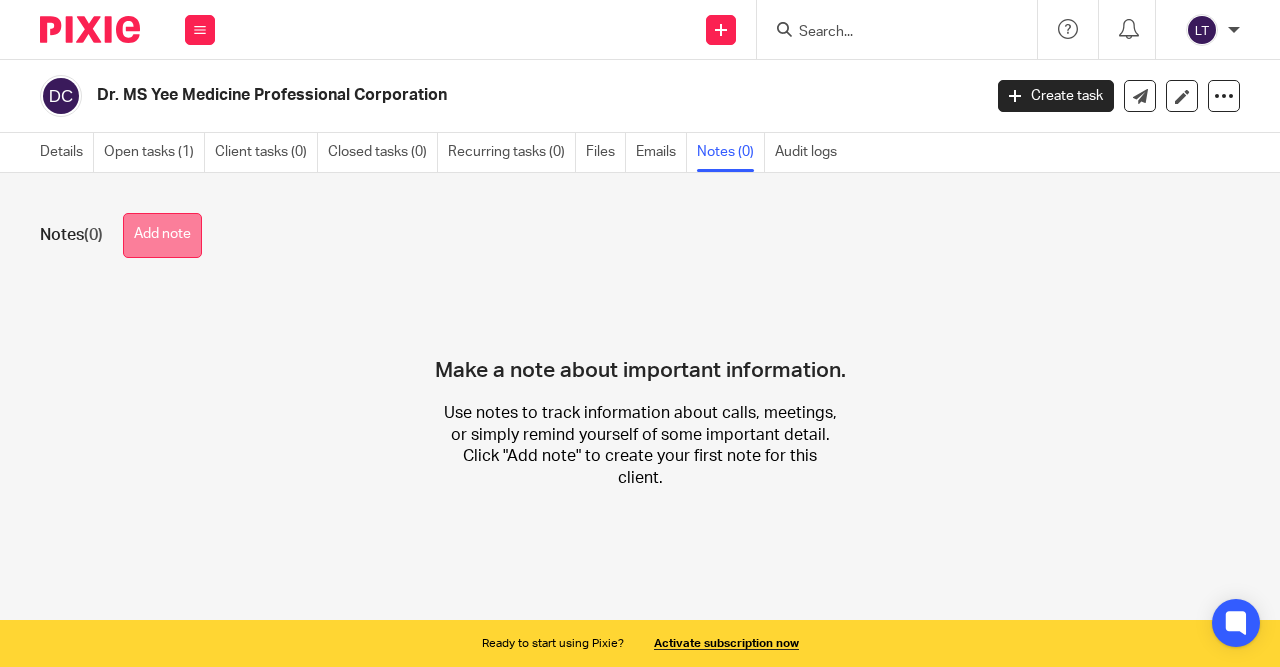 click on "Add note" at bounding box center (162, 235) 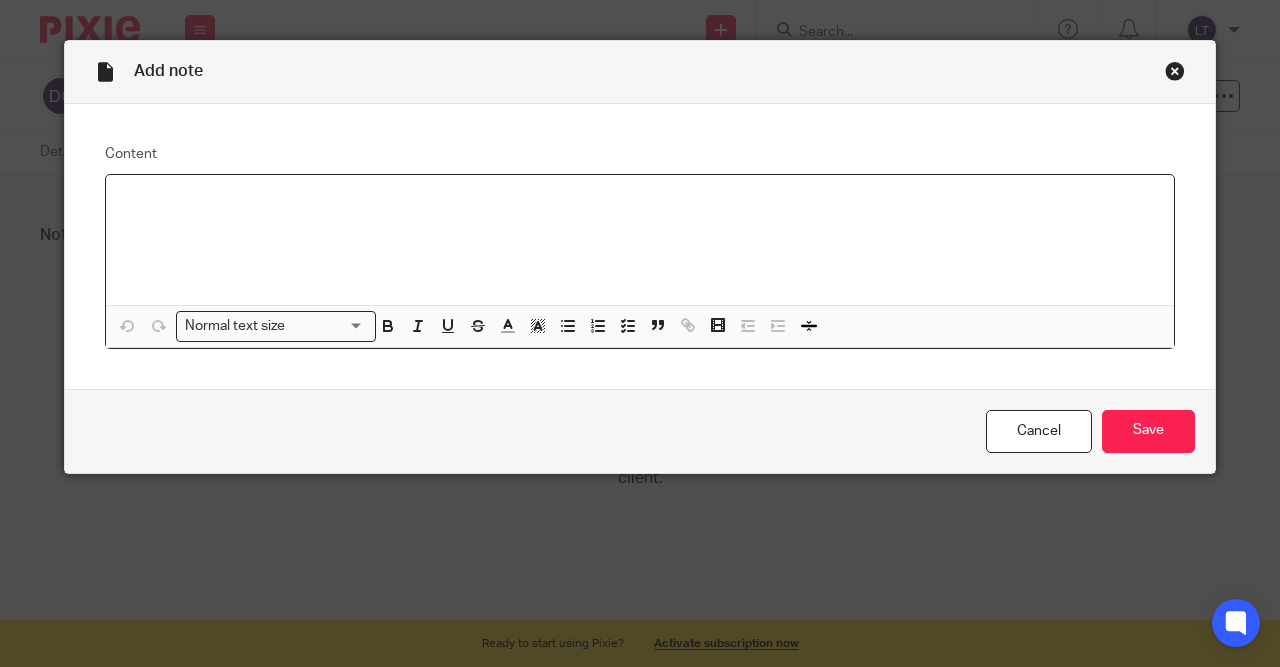 type 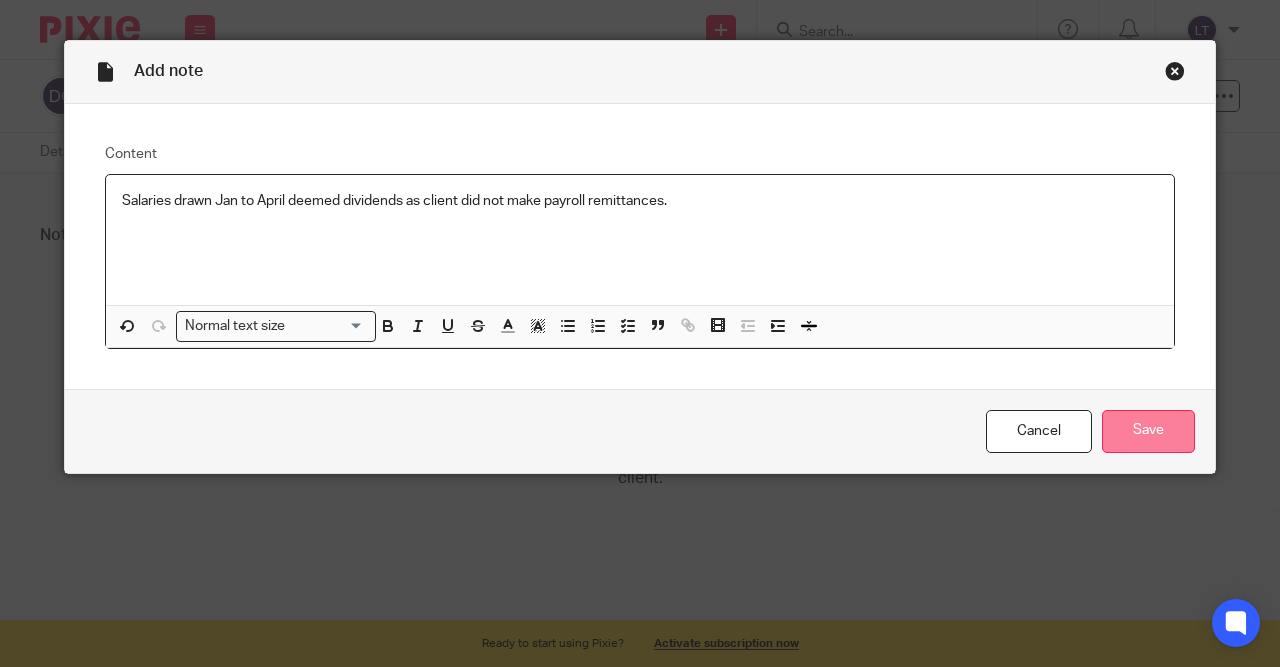 click on "Save" at bounding box center (1148, 431) 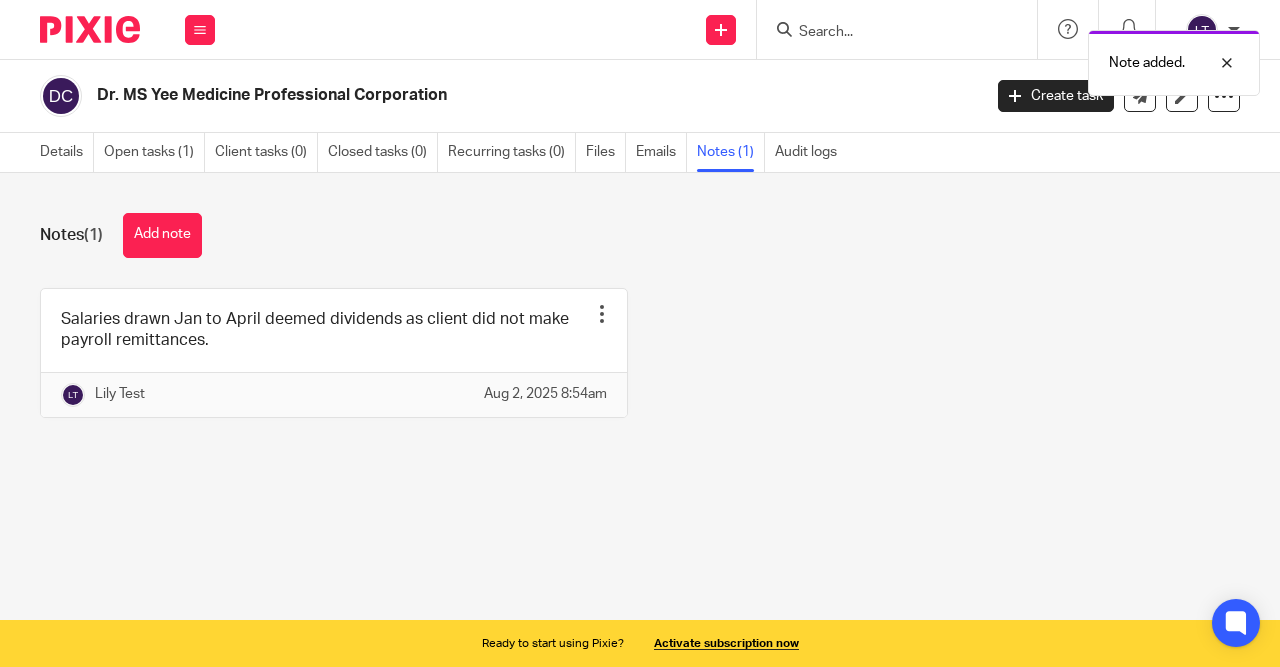 scroll, scrollTop: 0, scrollLeft: 0, axis: both 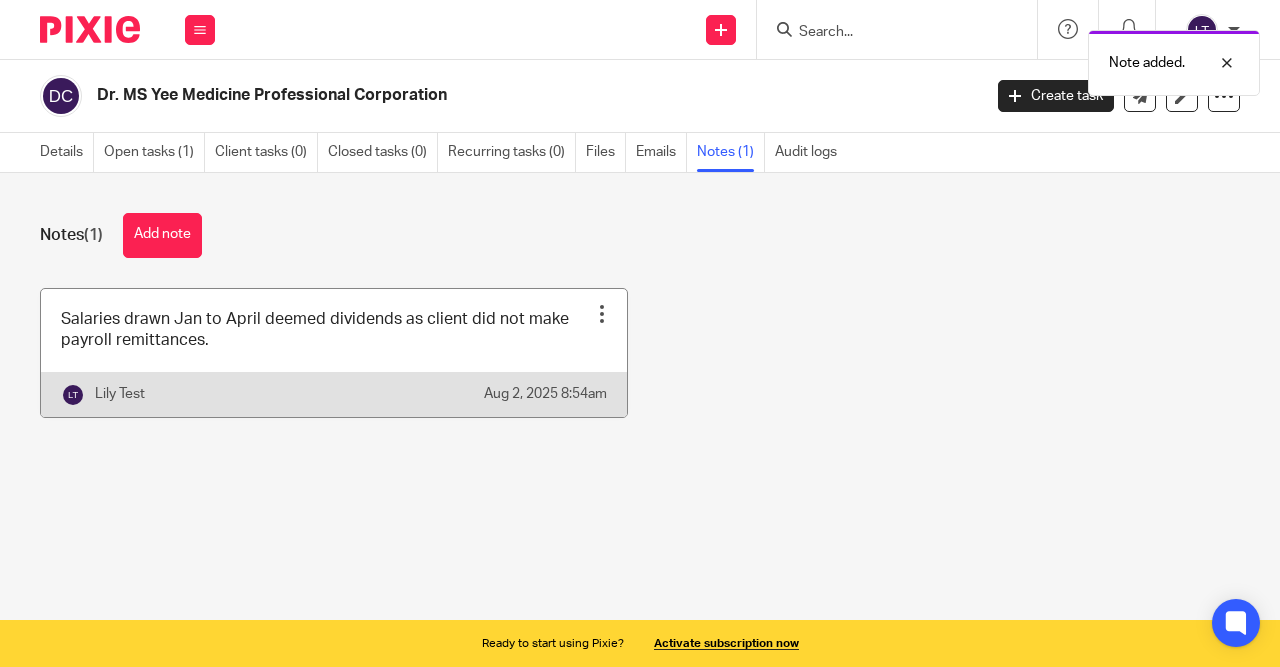 click at bounding box center [602, 314] 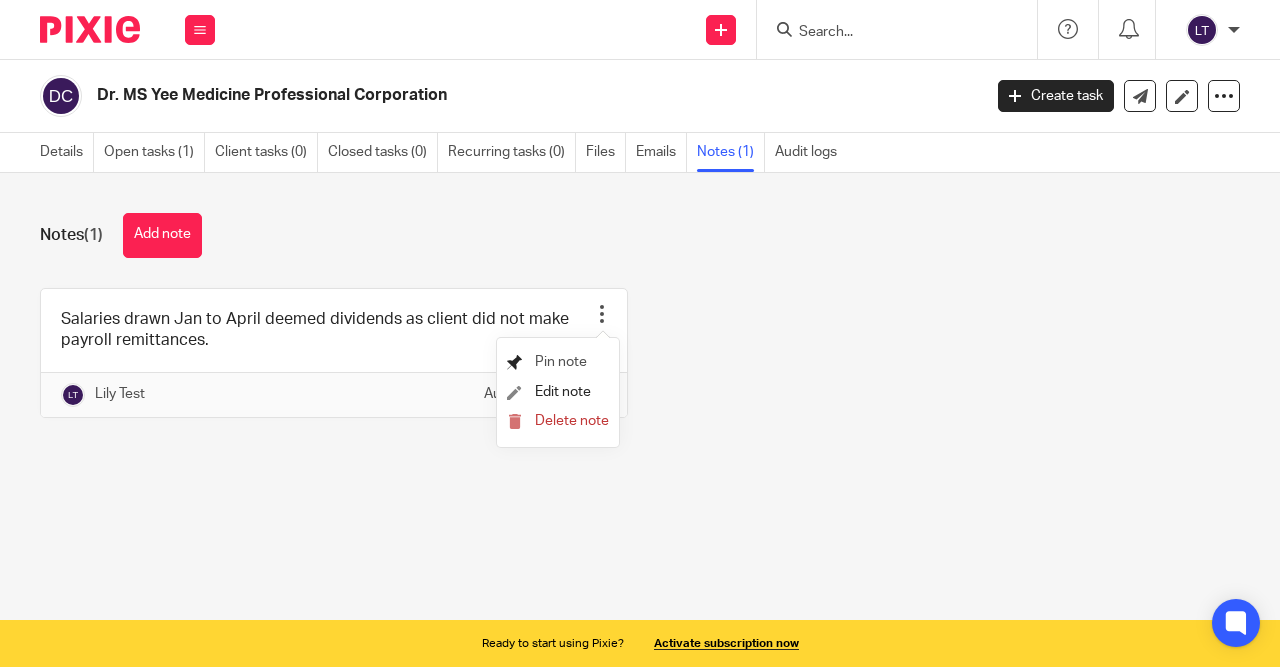 click on "Pin note" at bounding box center (561, 362) 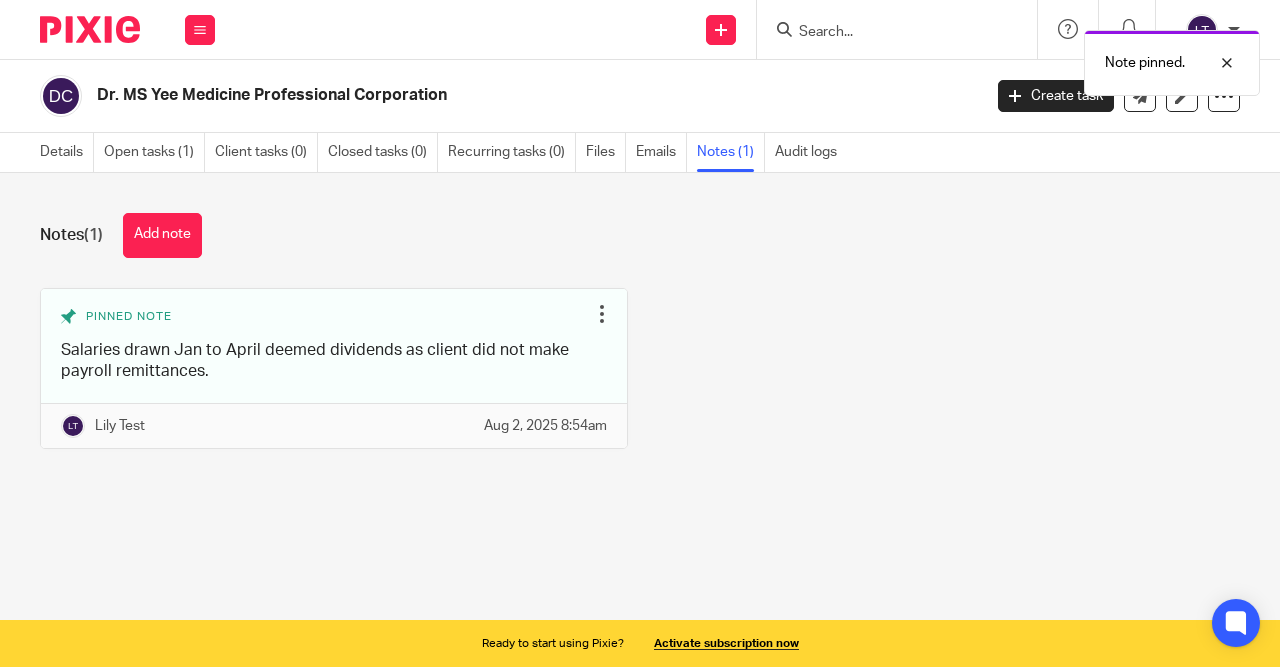scroll, scrollTop: 0, scrollLeft: 0, axis: both 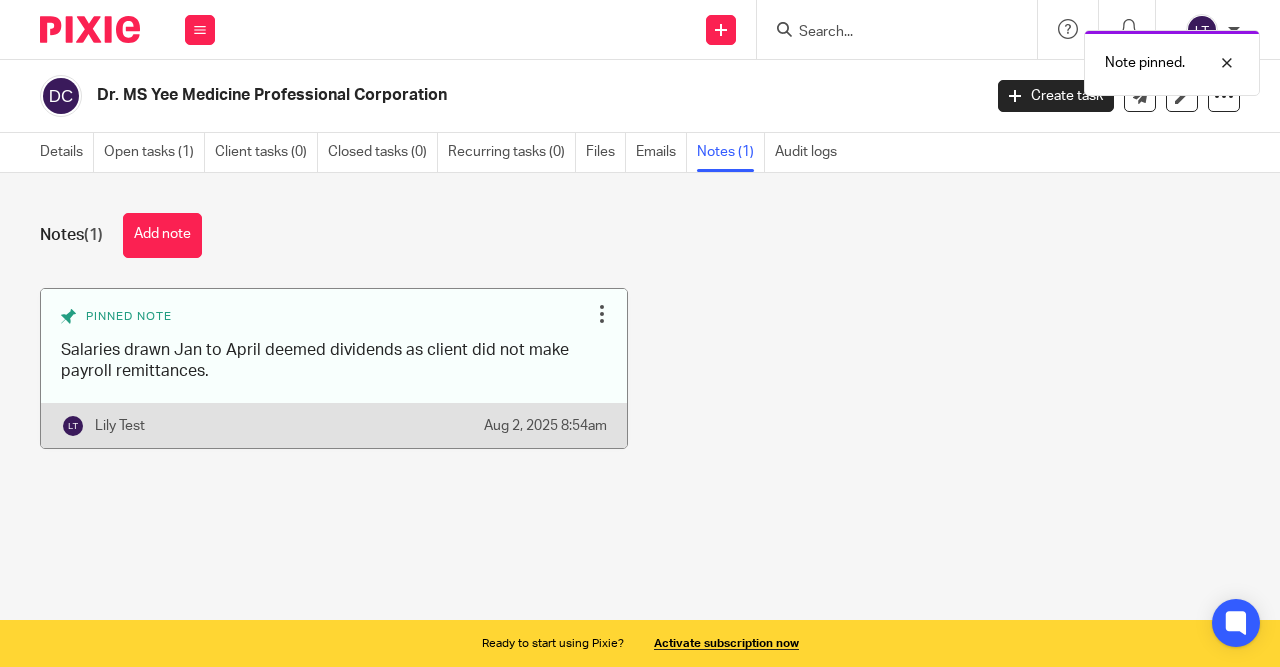 click on "Unpin note
Edit note
Delete note" at bounding box center [602, 314] 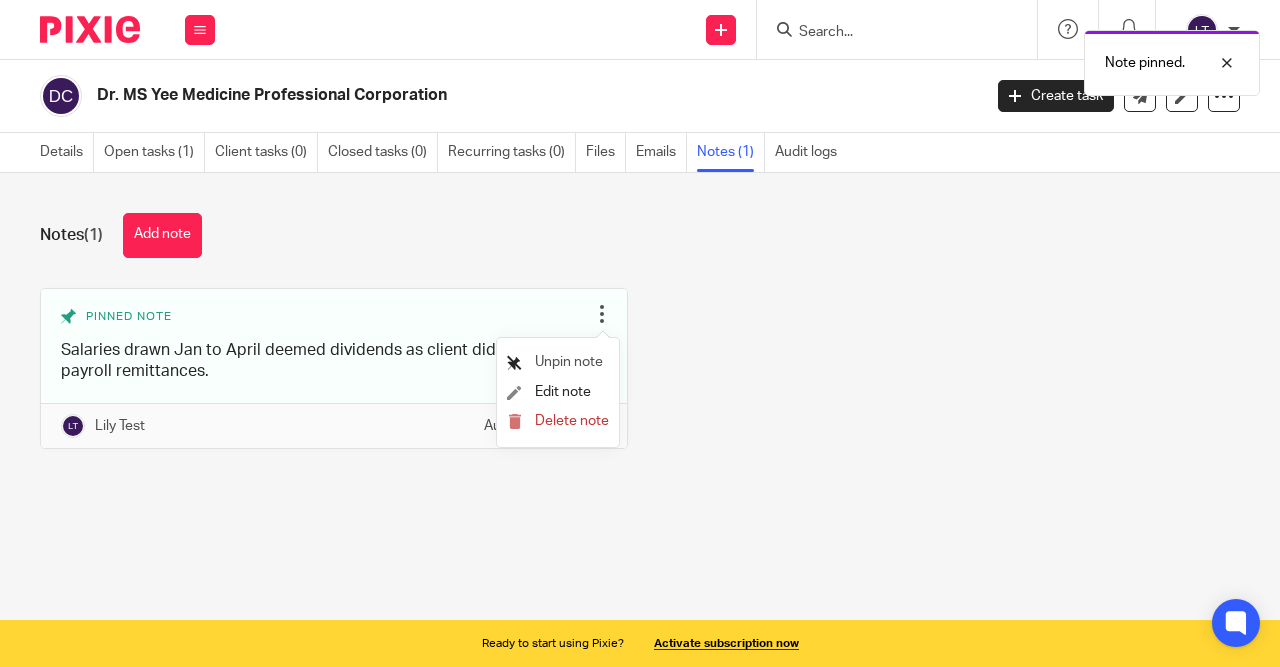 click on "Unpin note" at bounding box center (569, 362) 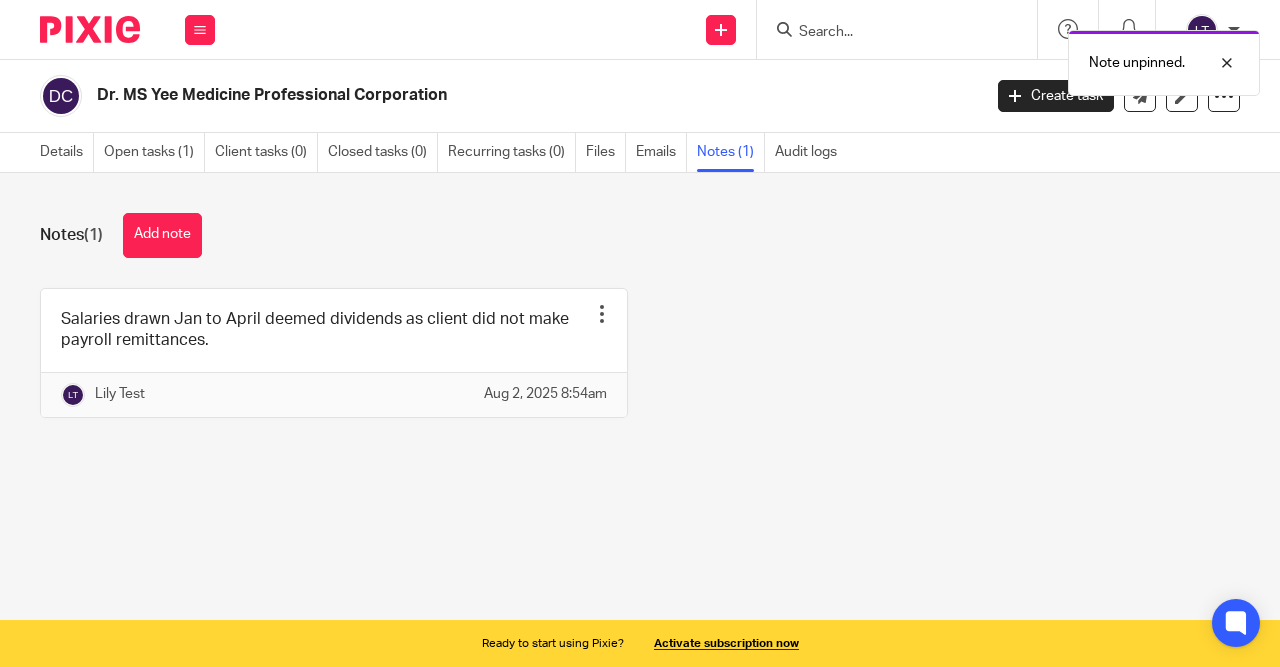 scroll, scrollTop: 0, scrollLeft: 0, axis: both 